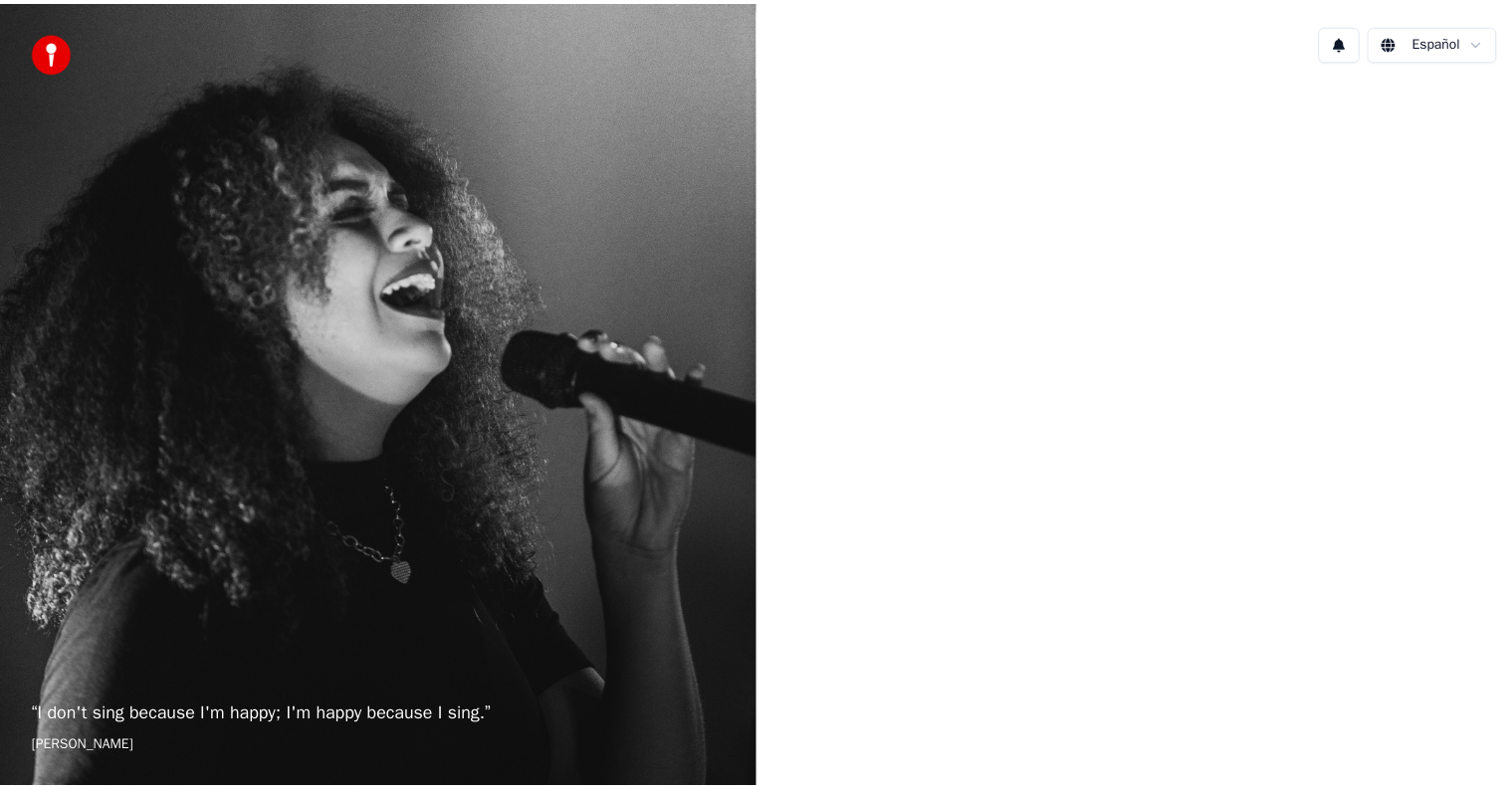 scroll, scrollTop: 0, scrollLeft: 0, axis: both 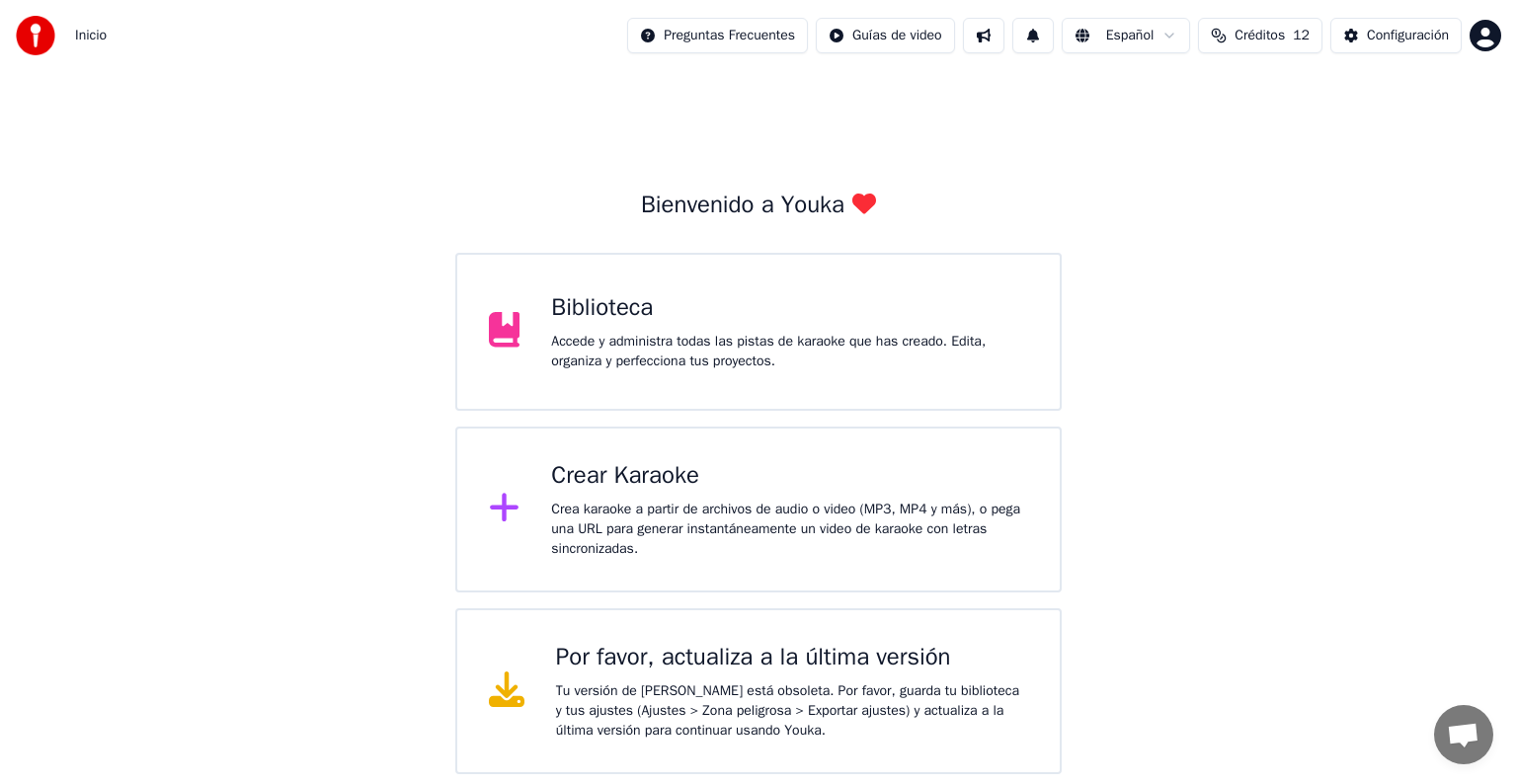 click on "Accede y administra todas las pistas de karaoke que has creado. Edita, organiza y perfecciona tus proyectos." at bounding box center [789, 352] 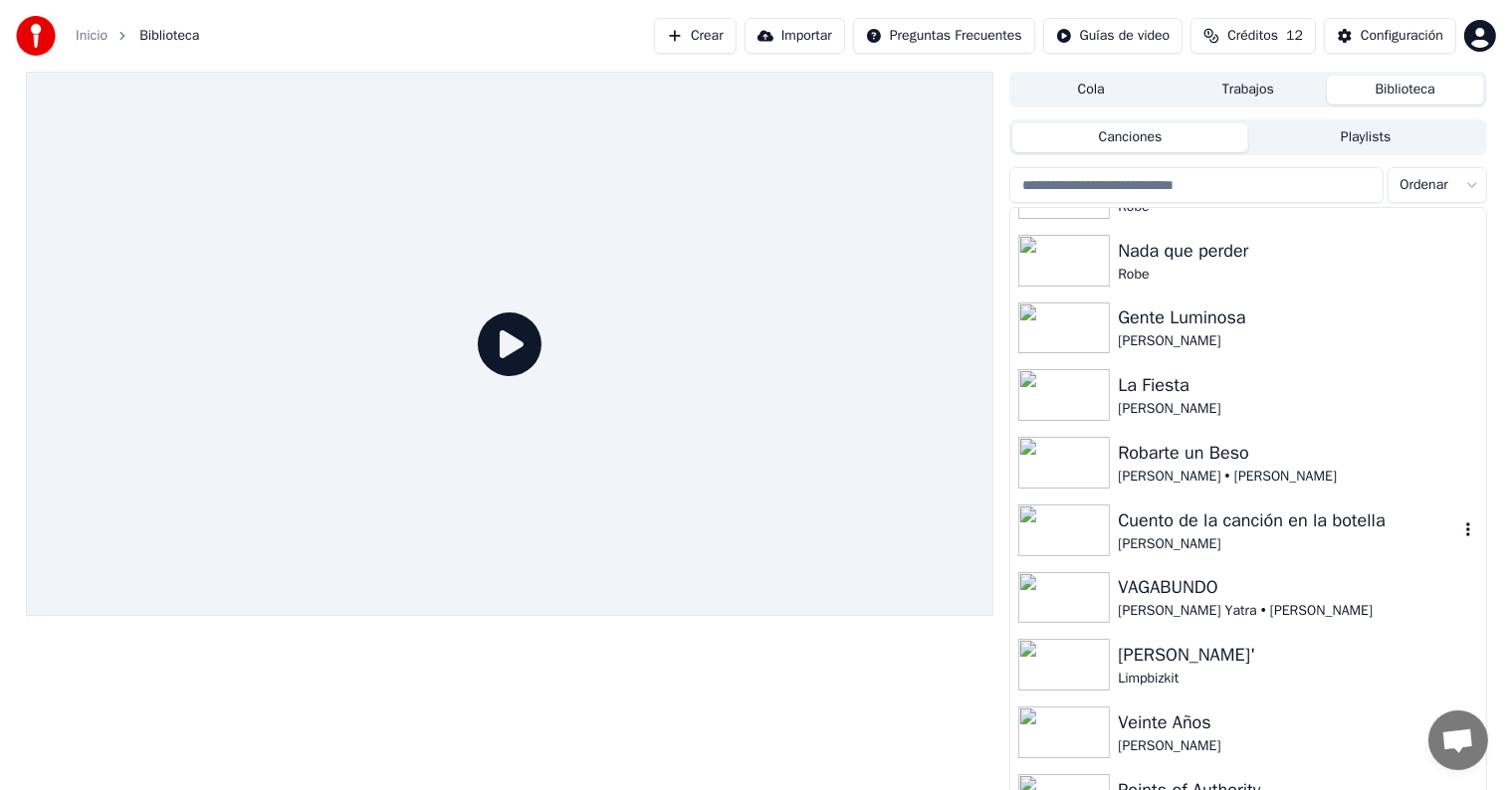 scroll, scrollTop: 44, scrollLeft: 0, axis: vertical 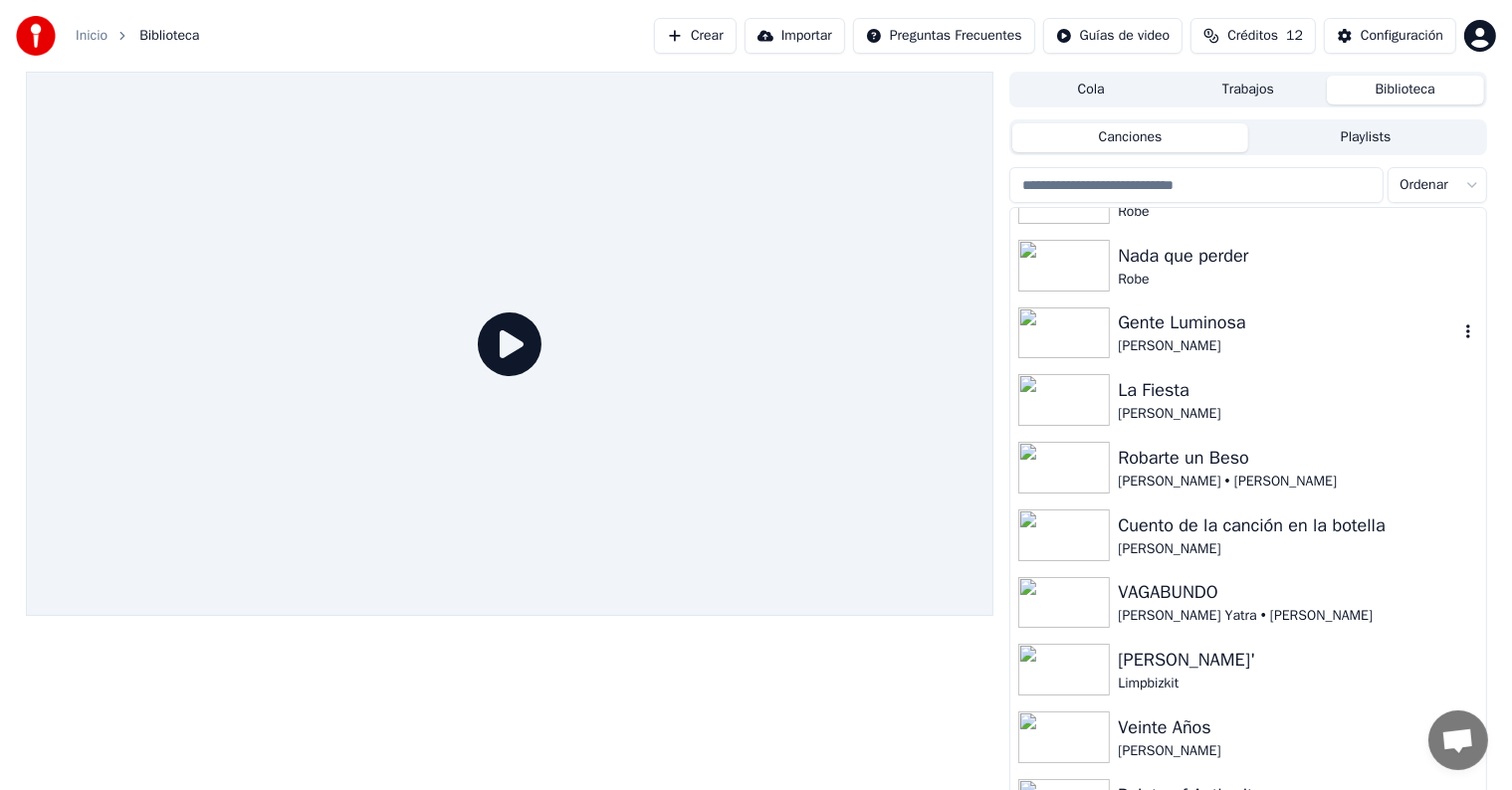 click on "Gente Luminosa" at bounding box center (1287, 322) 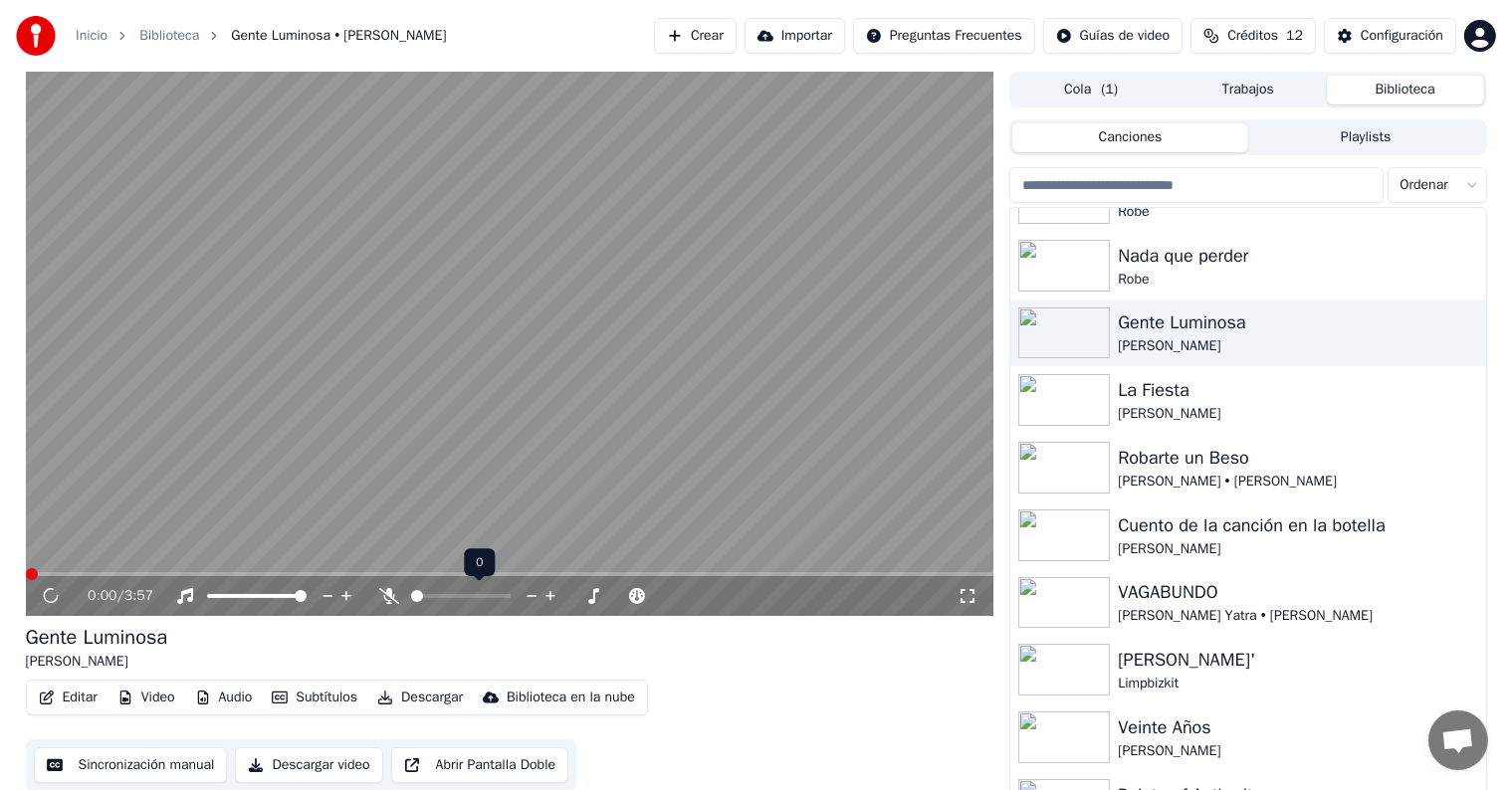click 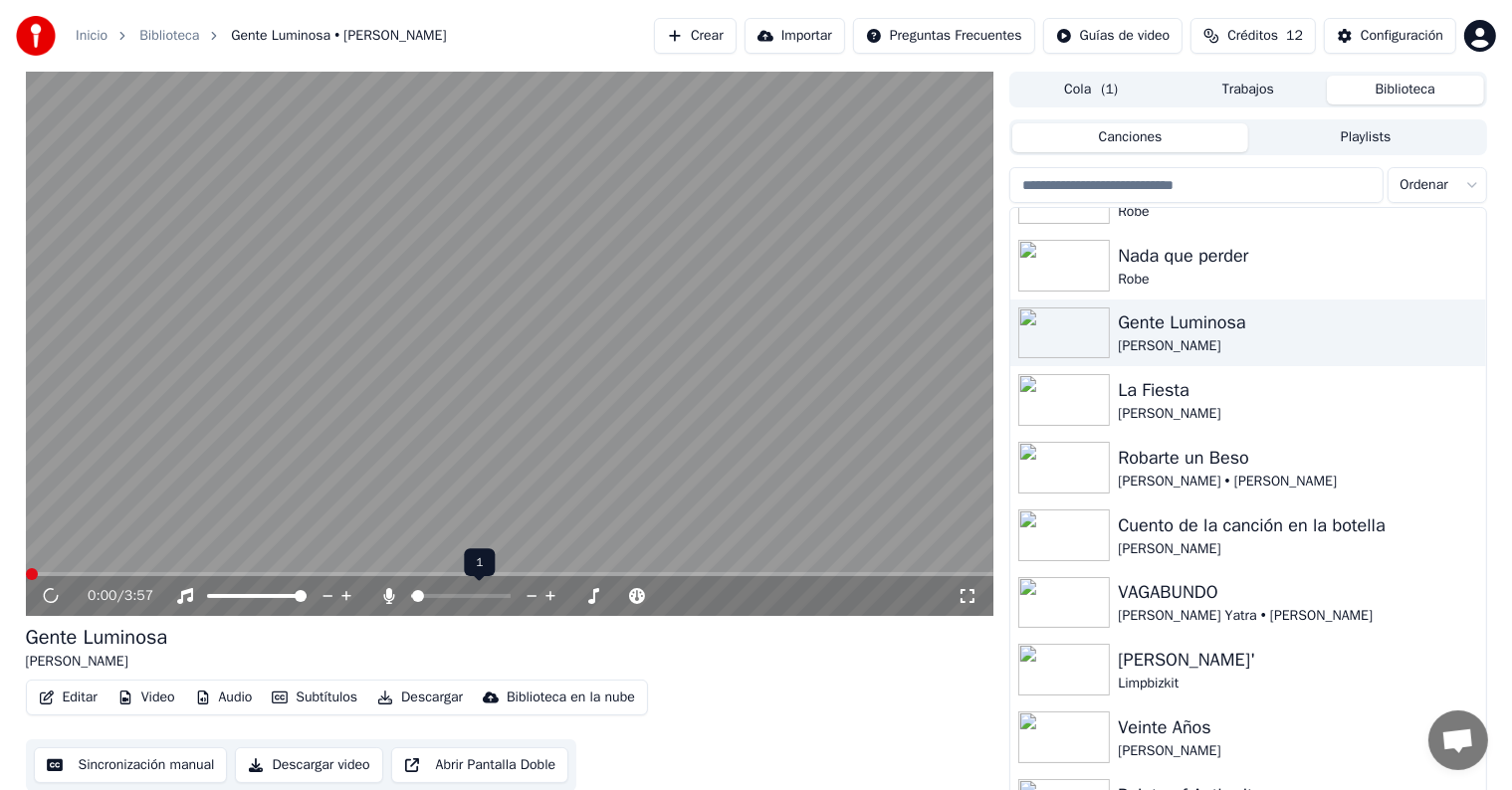 click 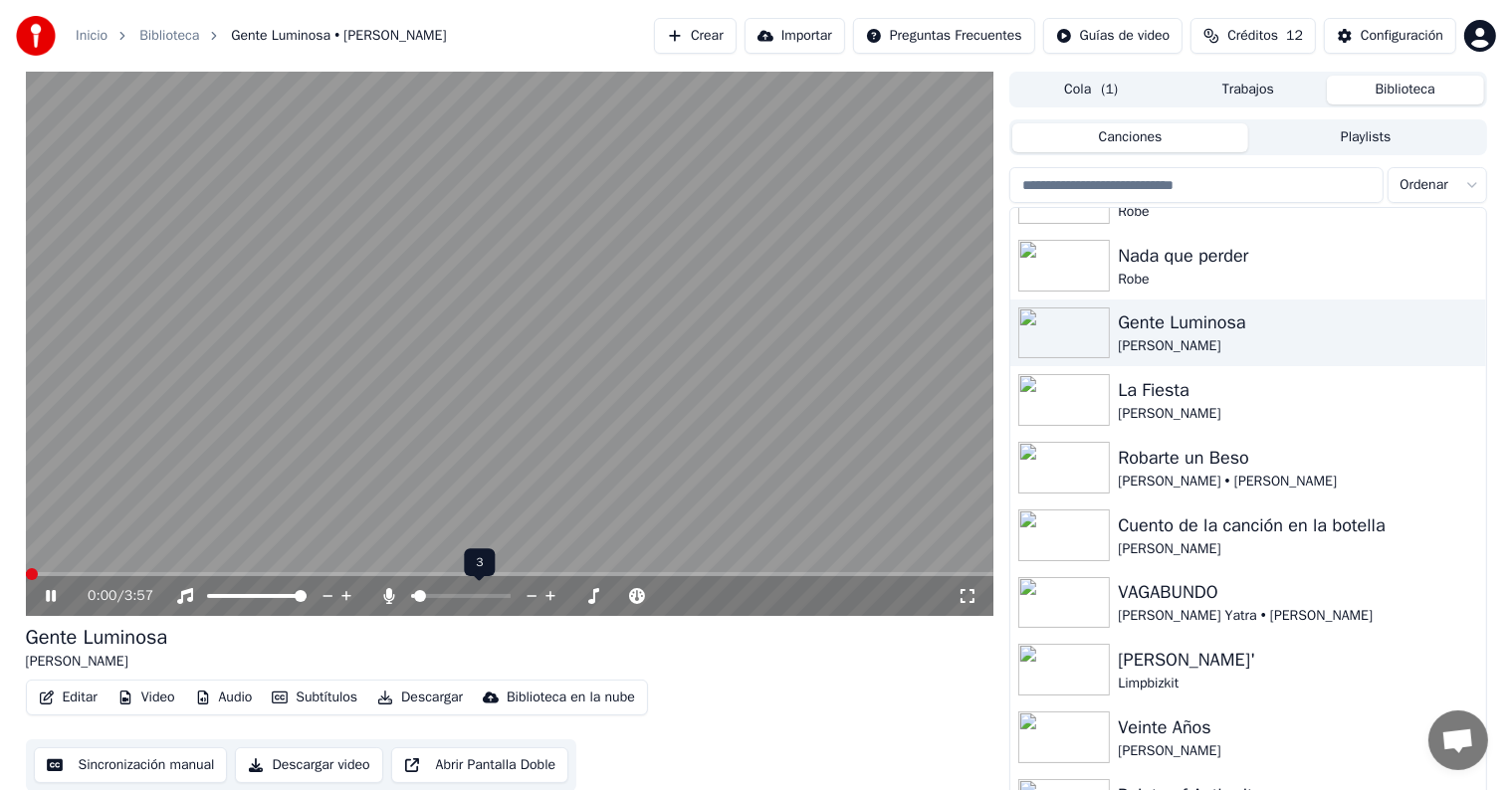 click 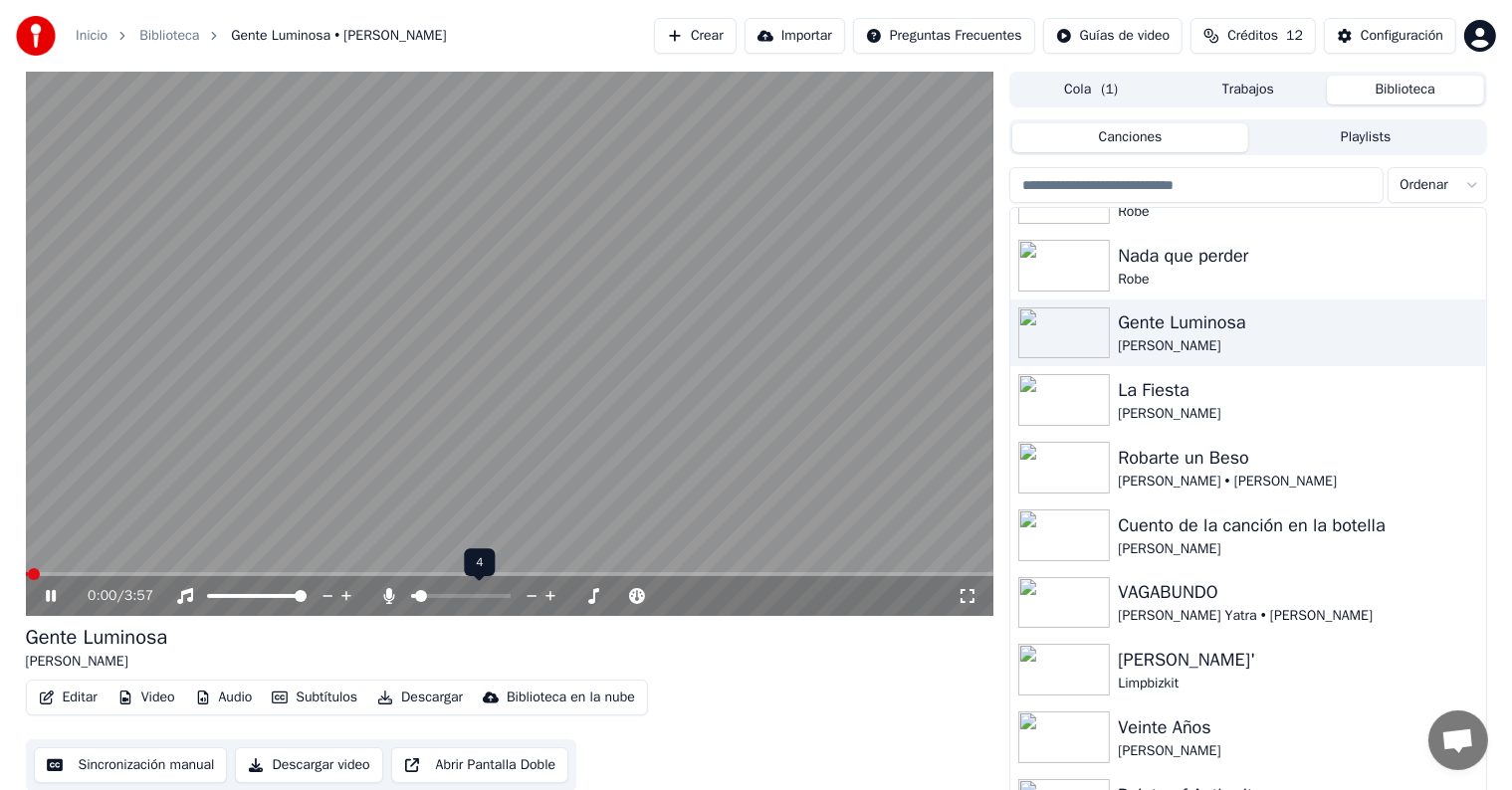 click 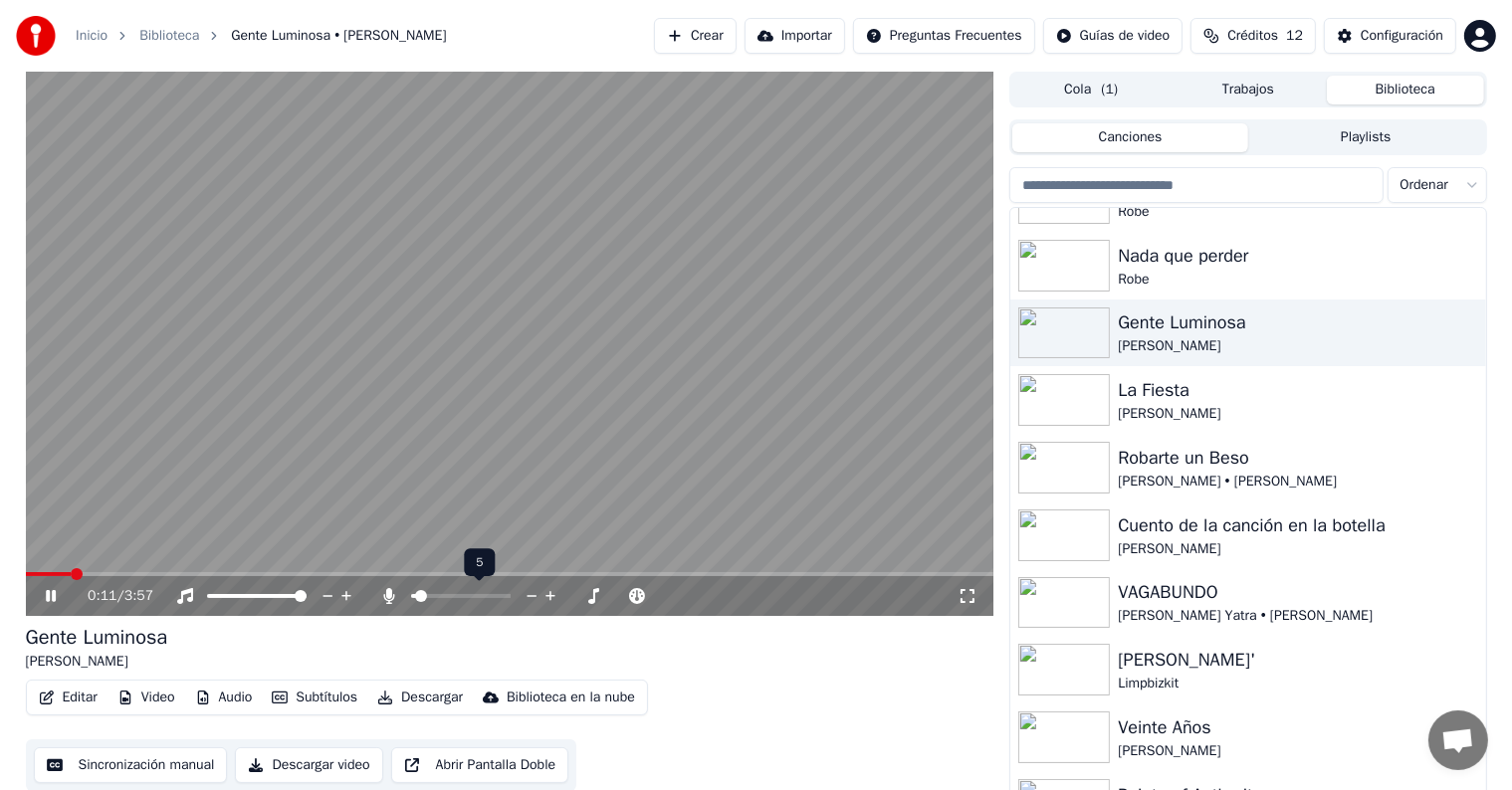 click 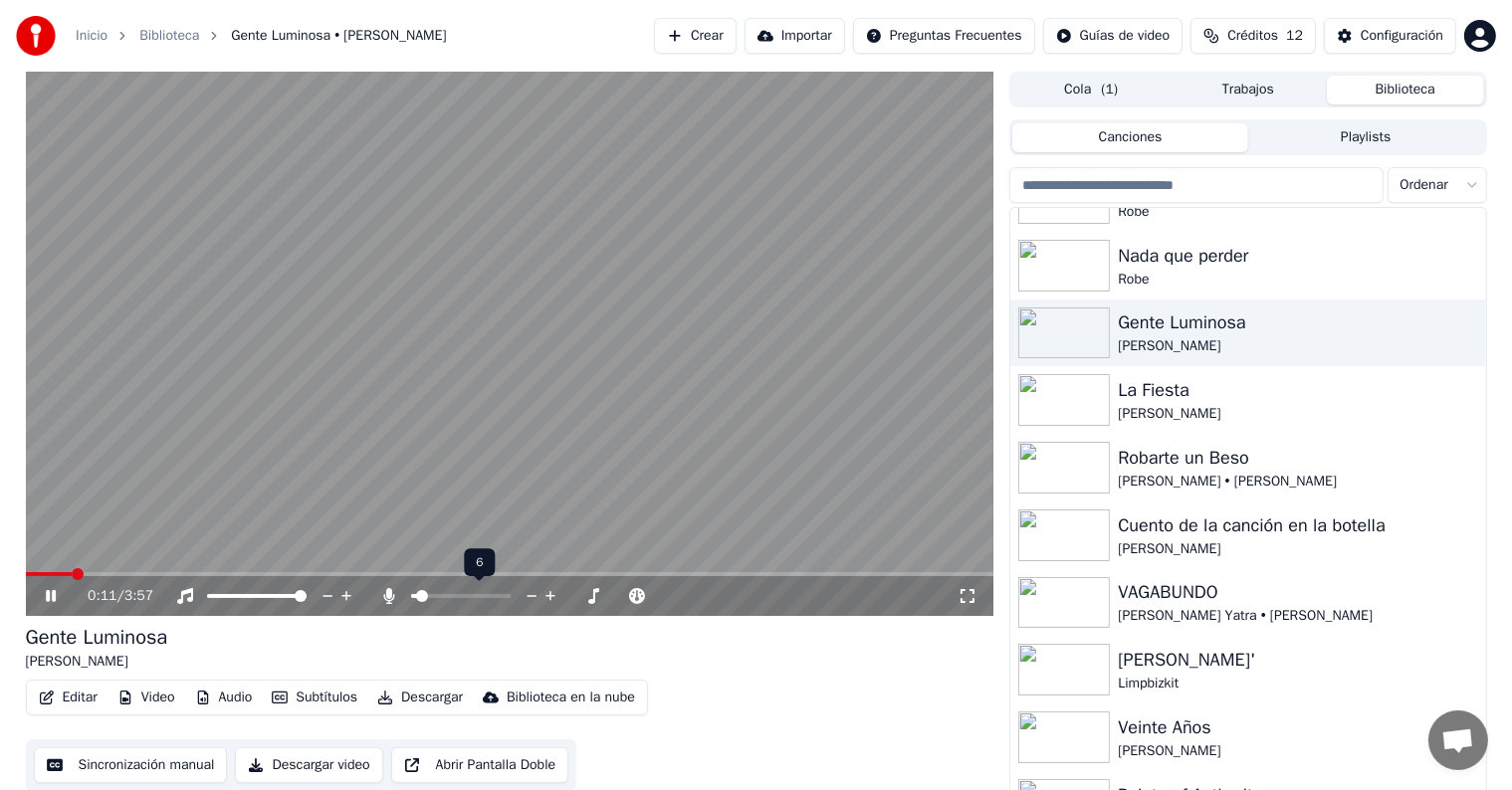 click 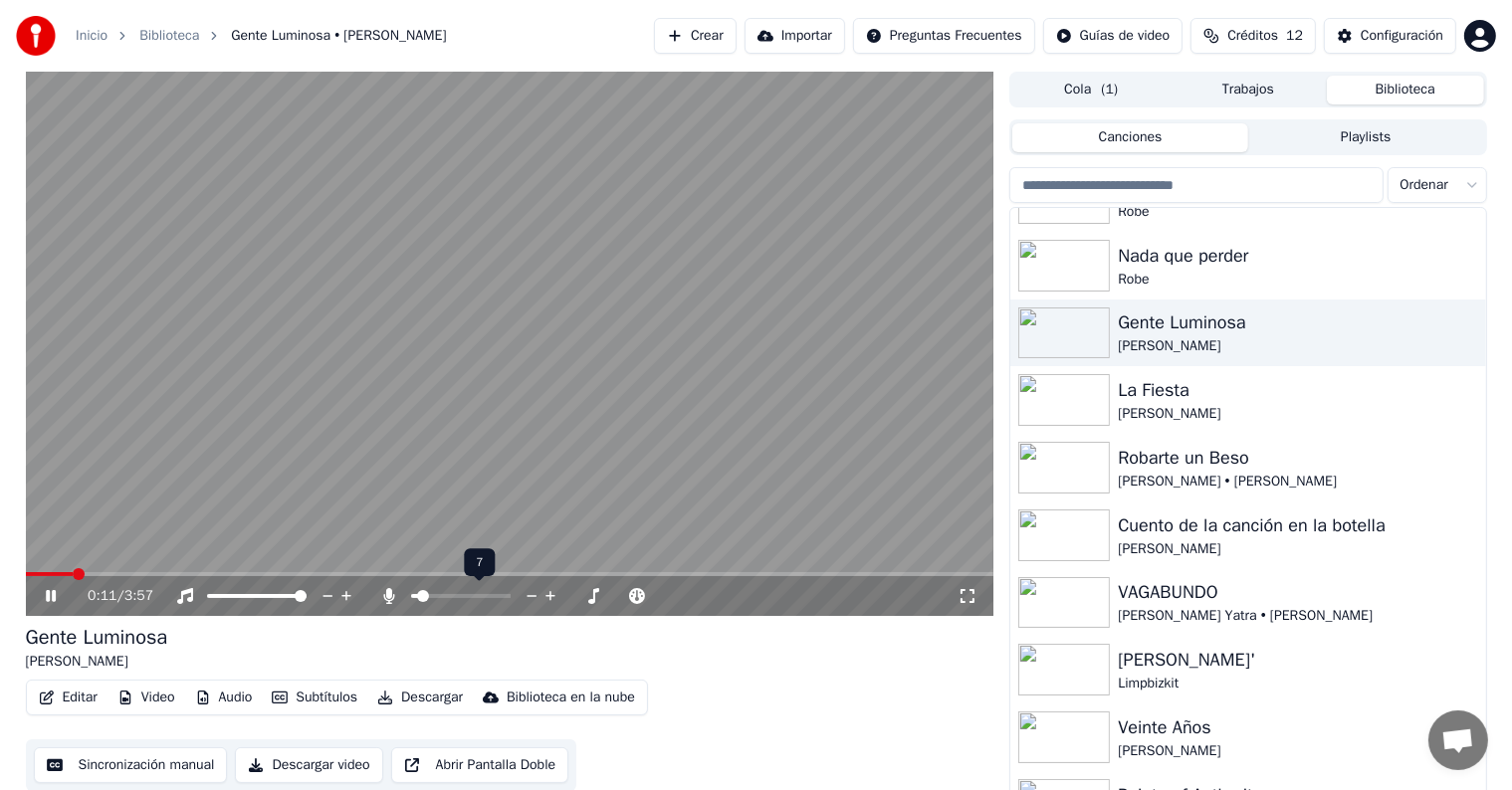 click 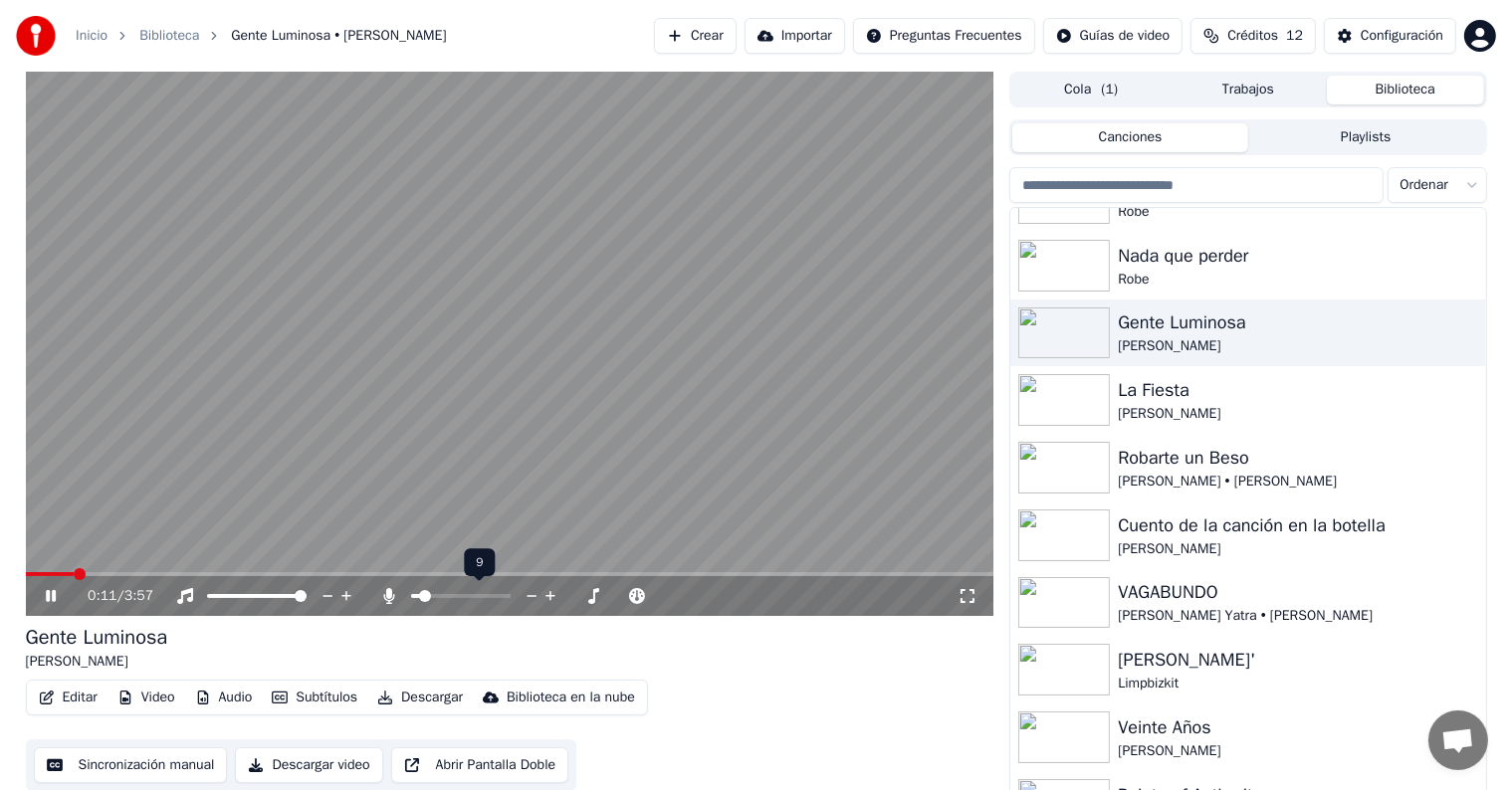 click 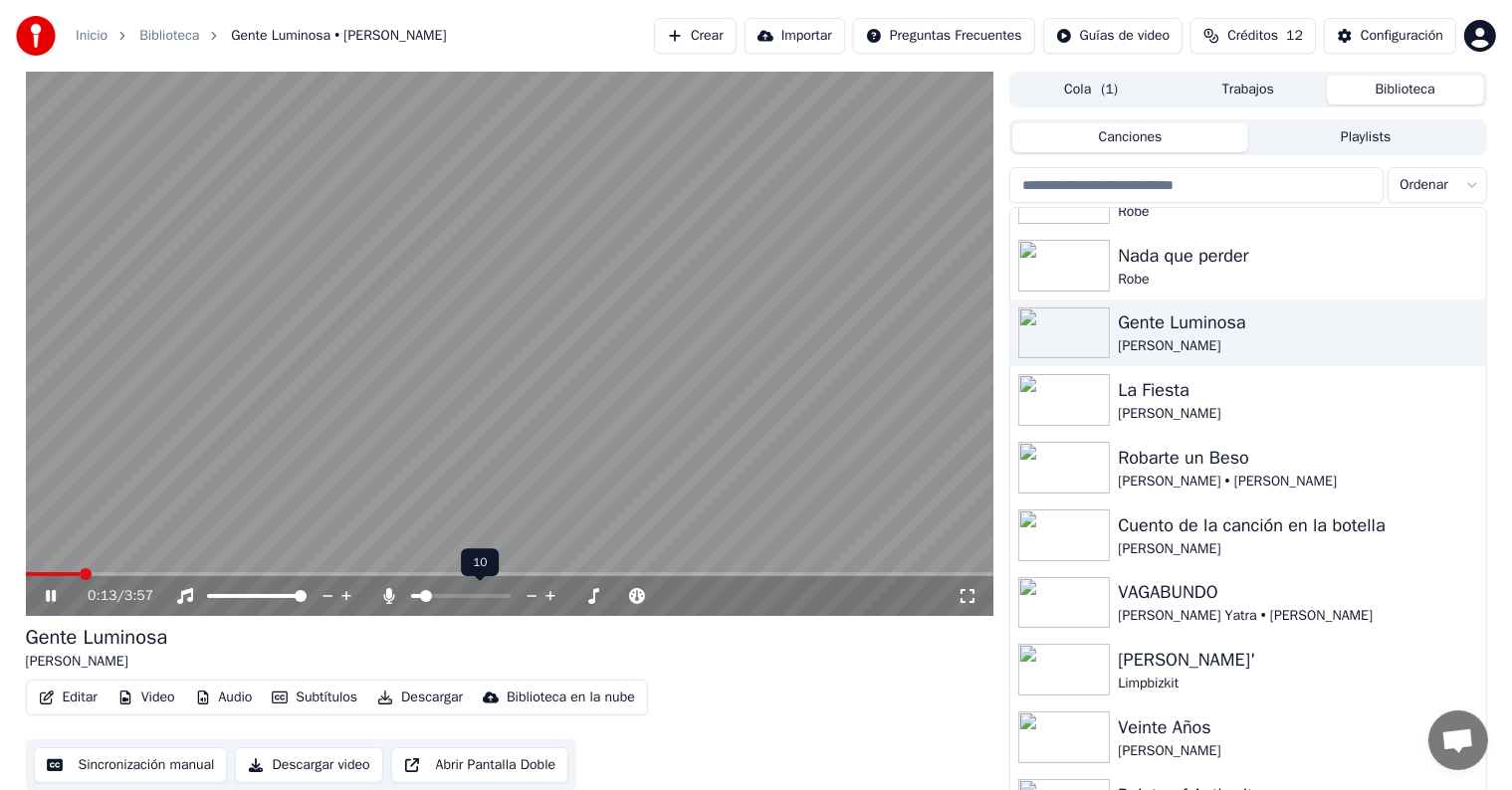 click 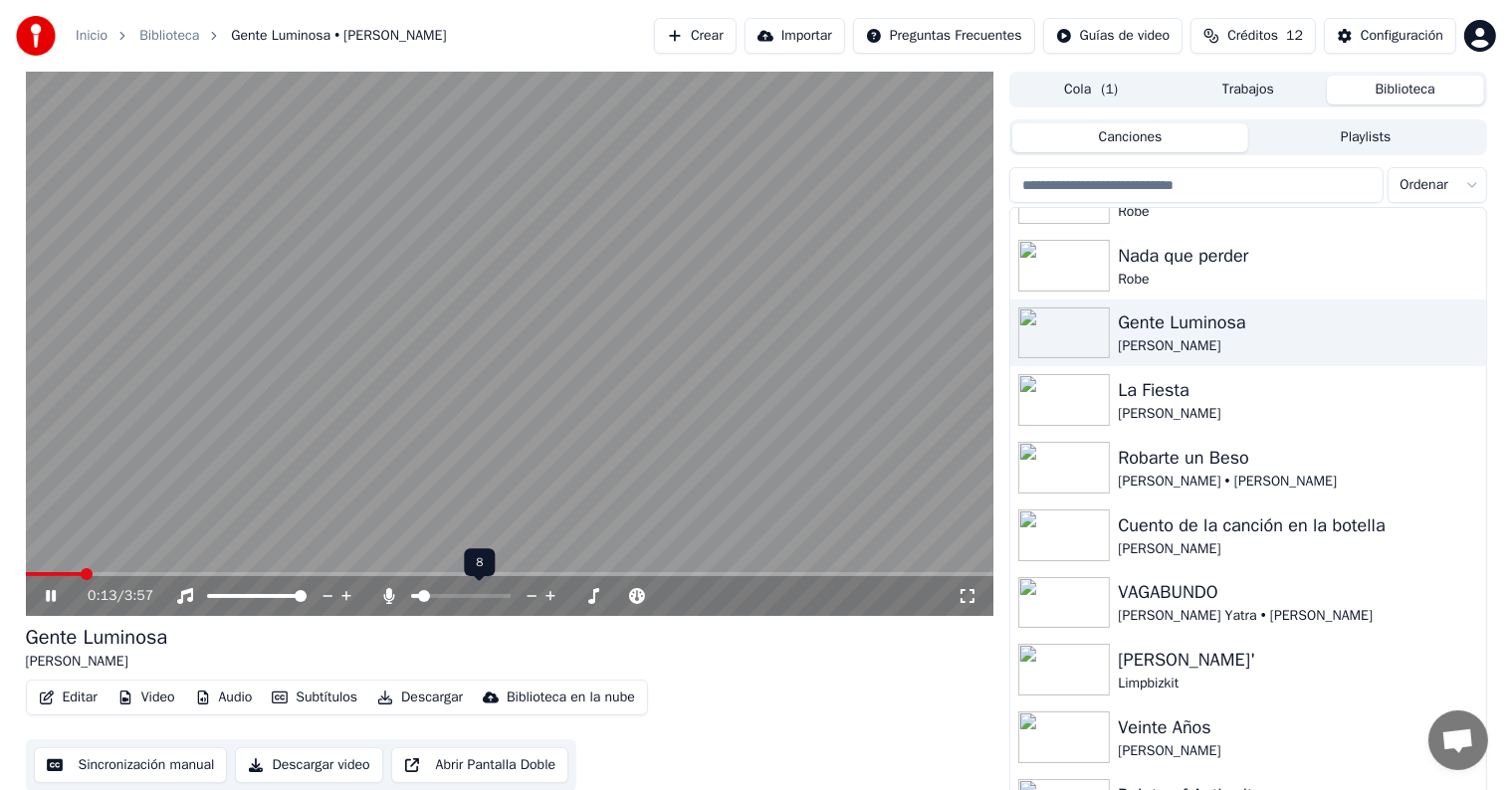 click 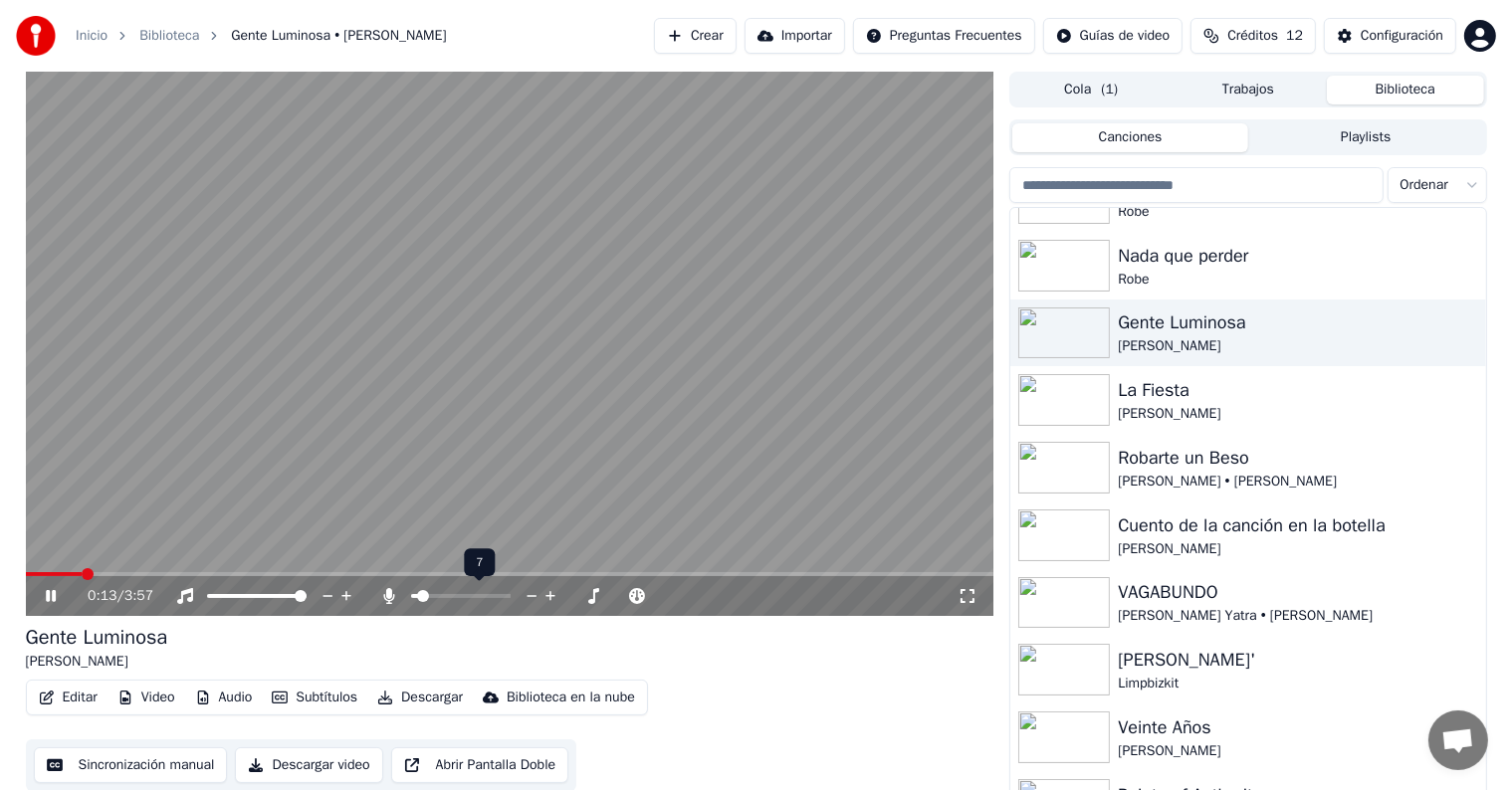 click 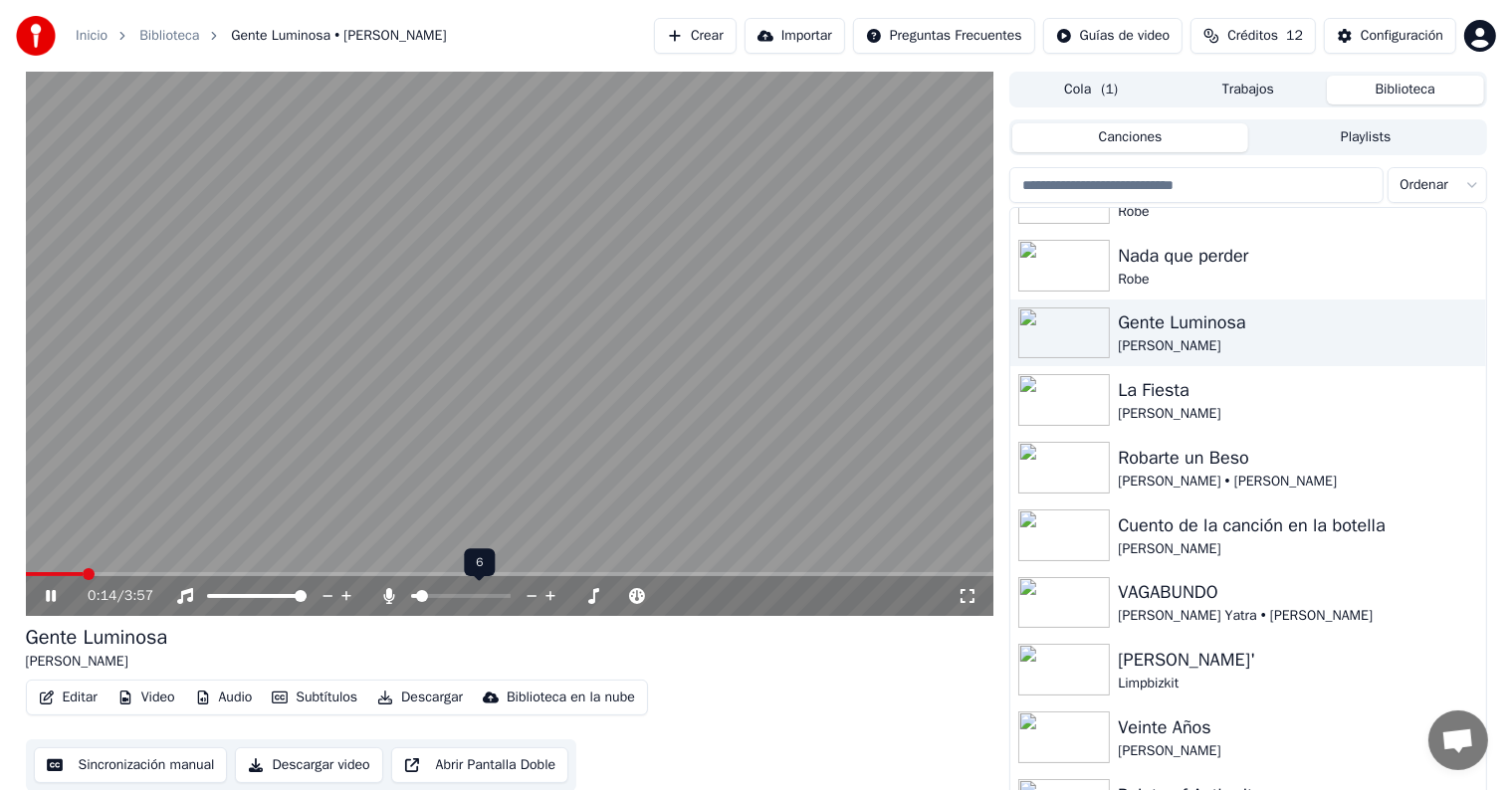 click 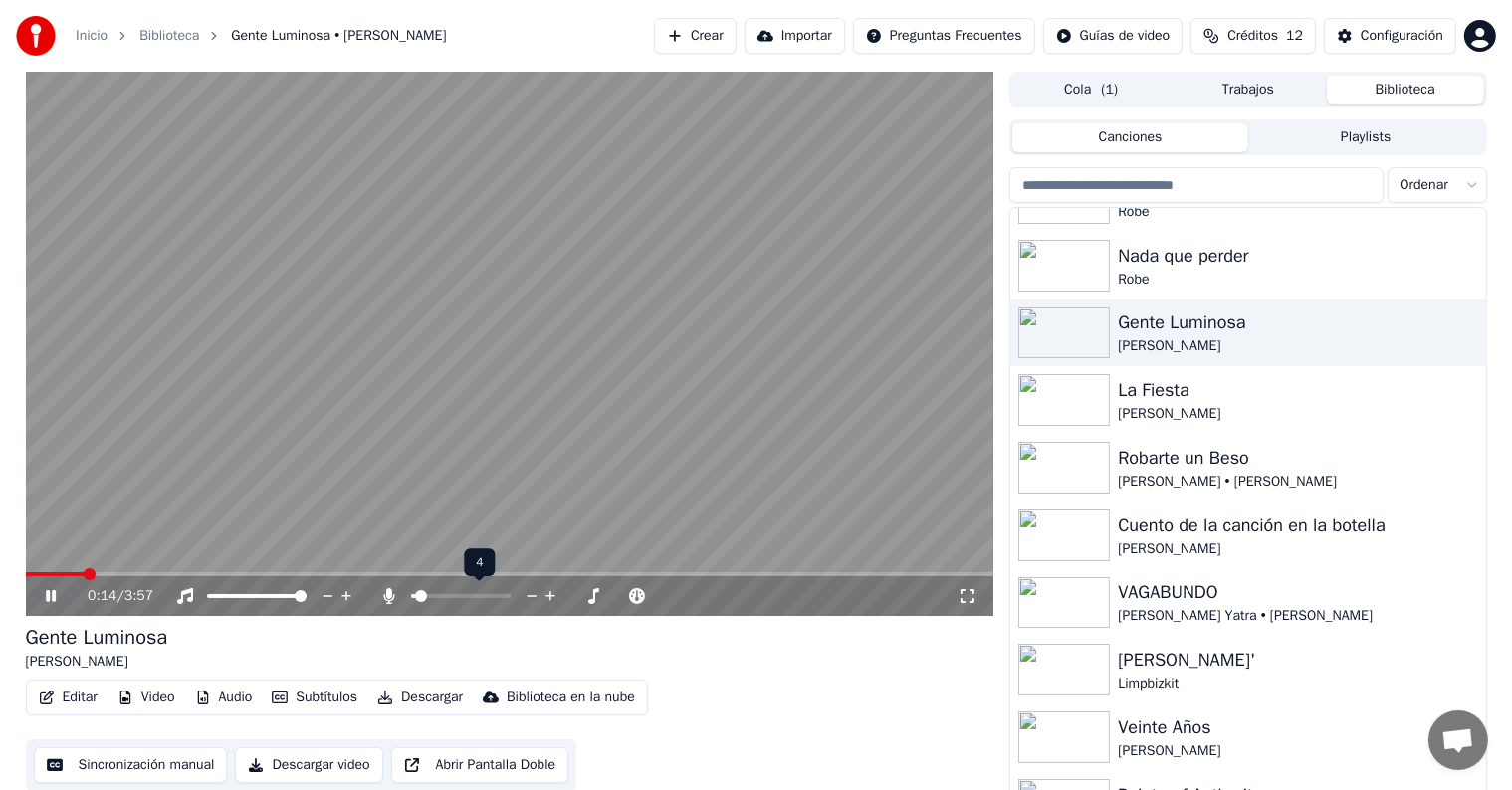 click 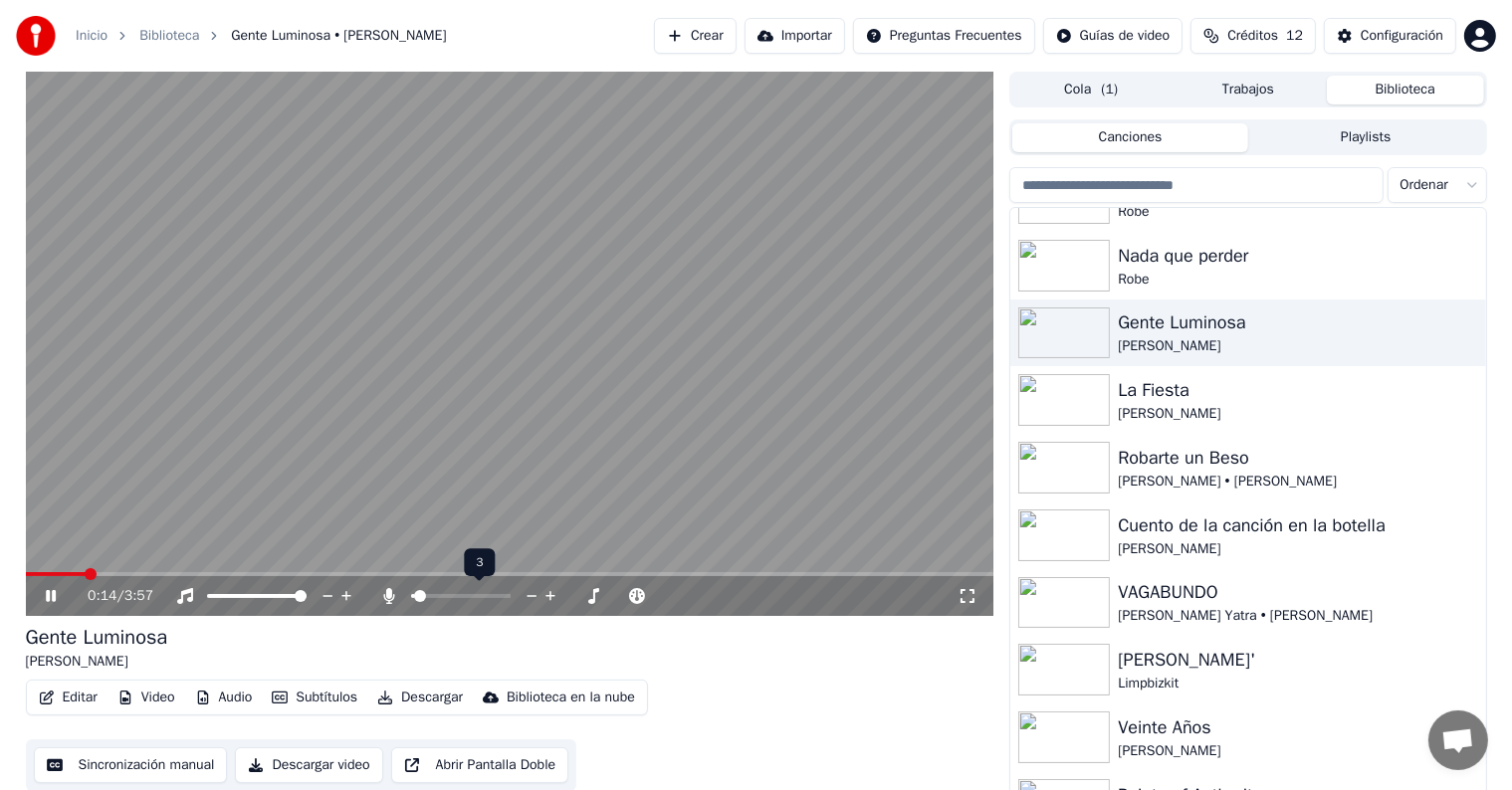 click 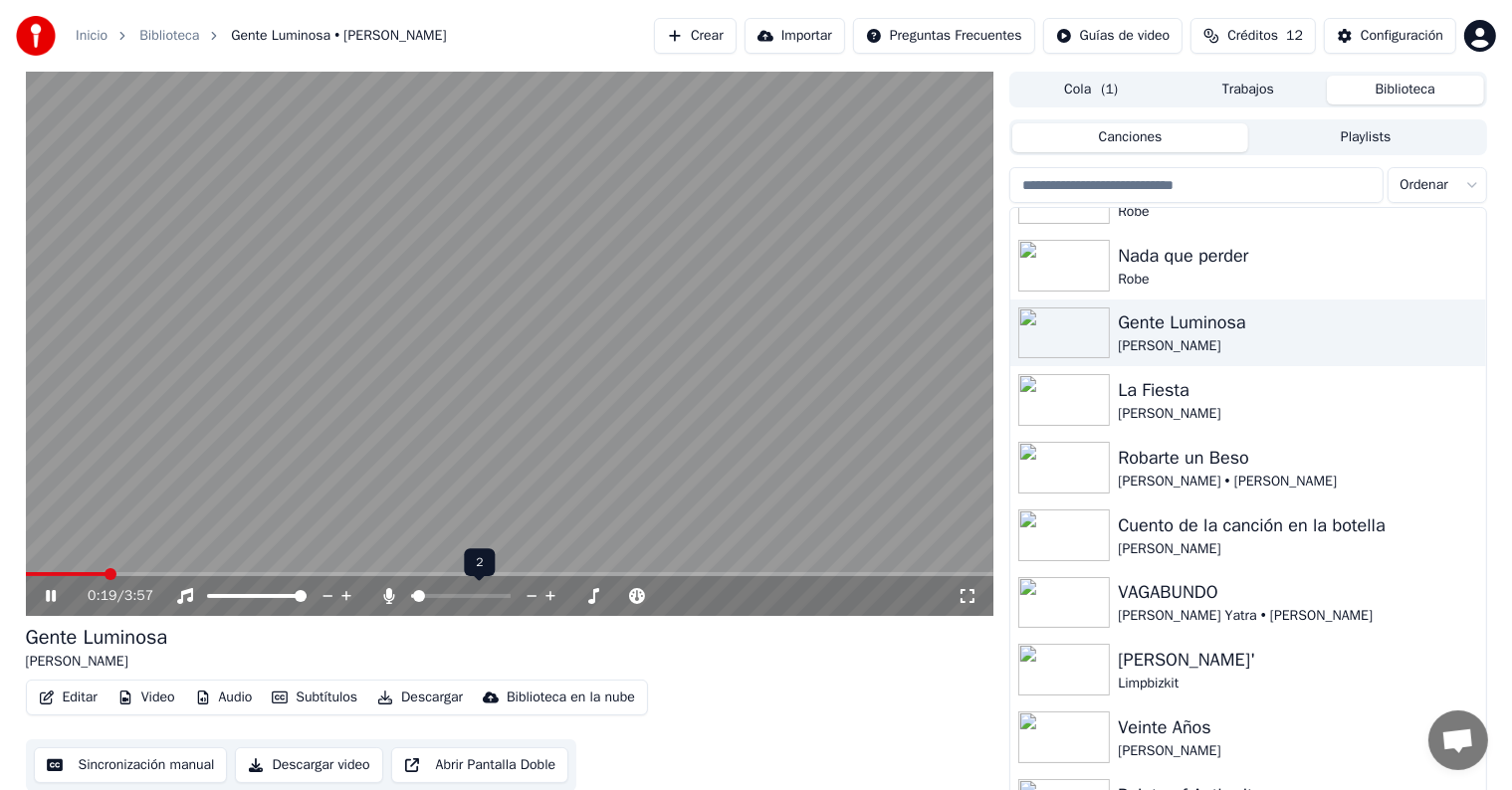 click 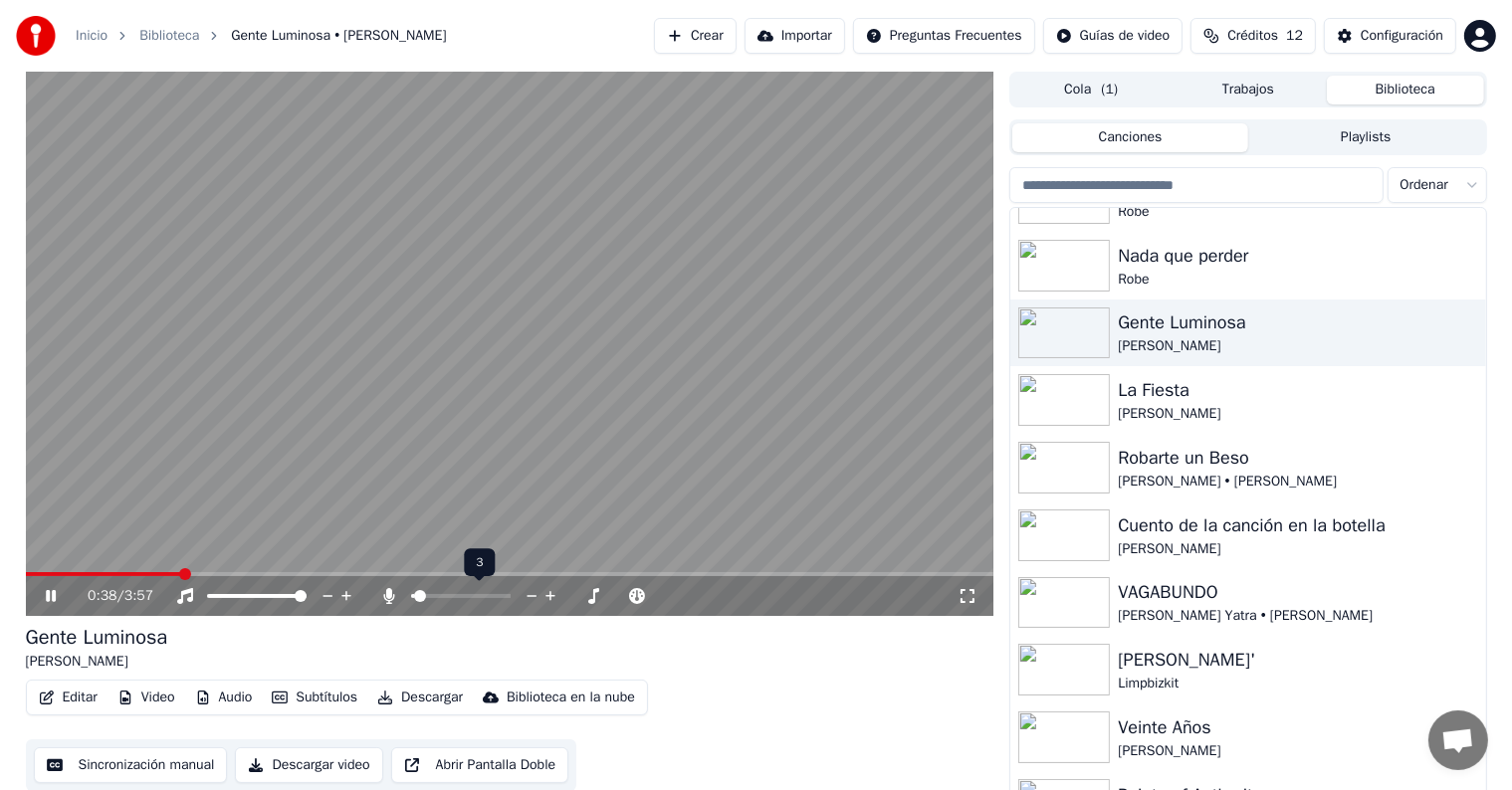 click 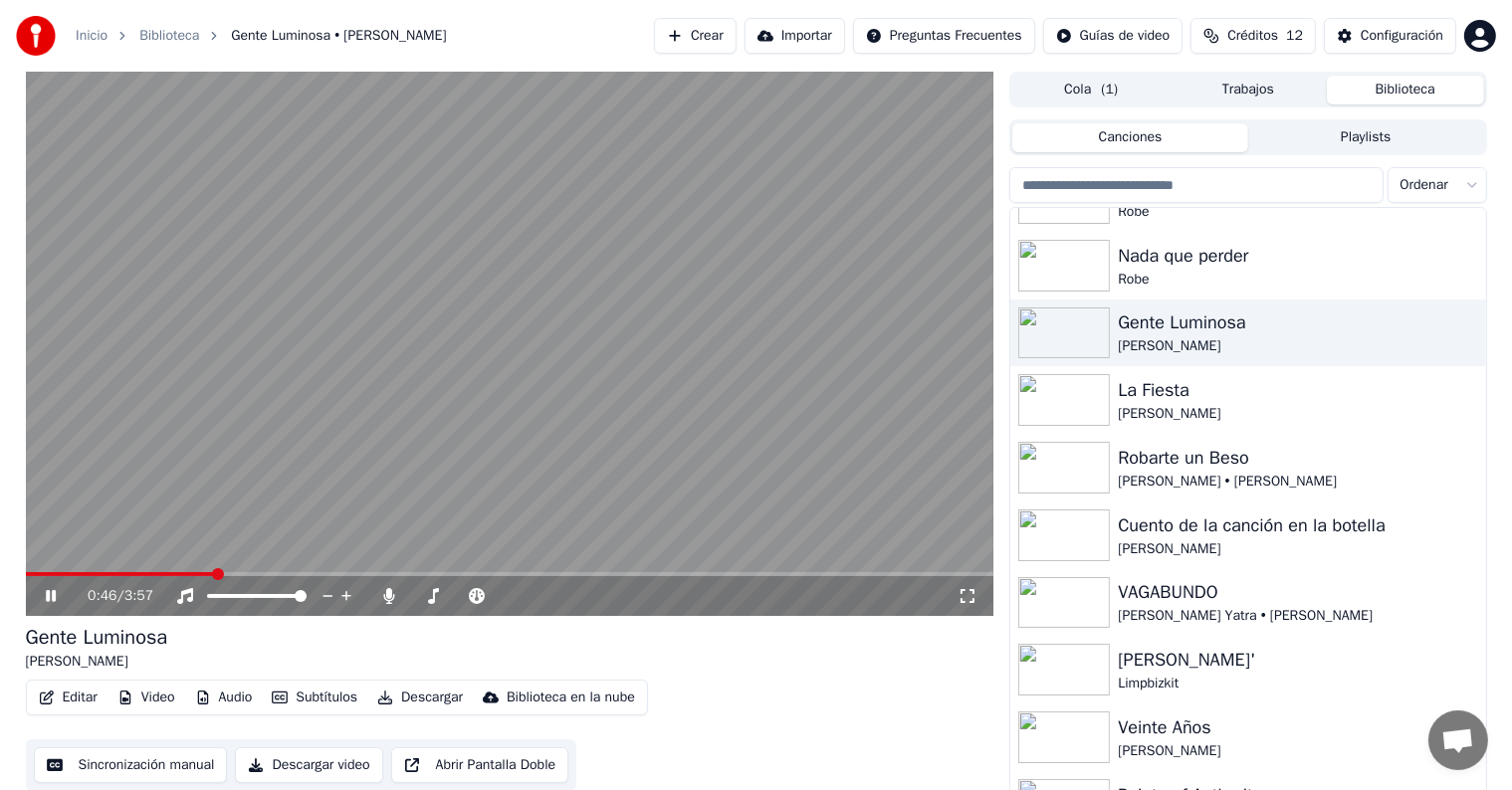 click on "Descargar" at bounding box center [420, 697] 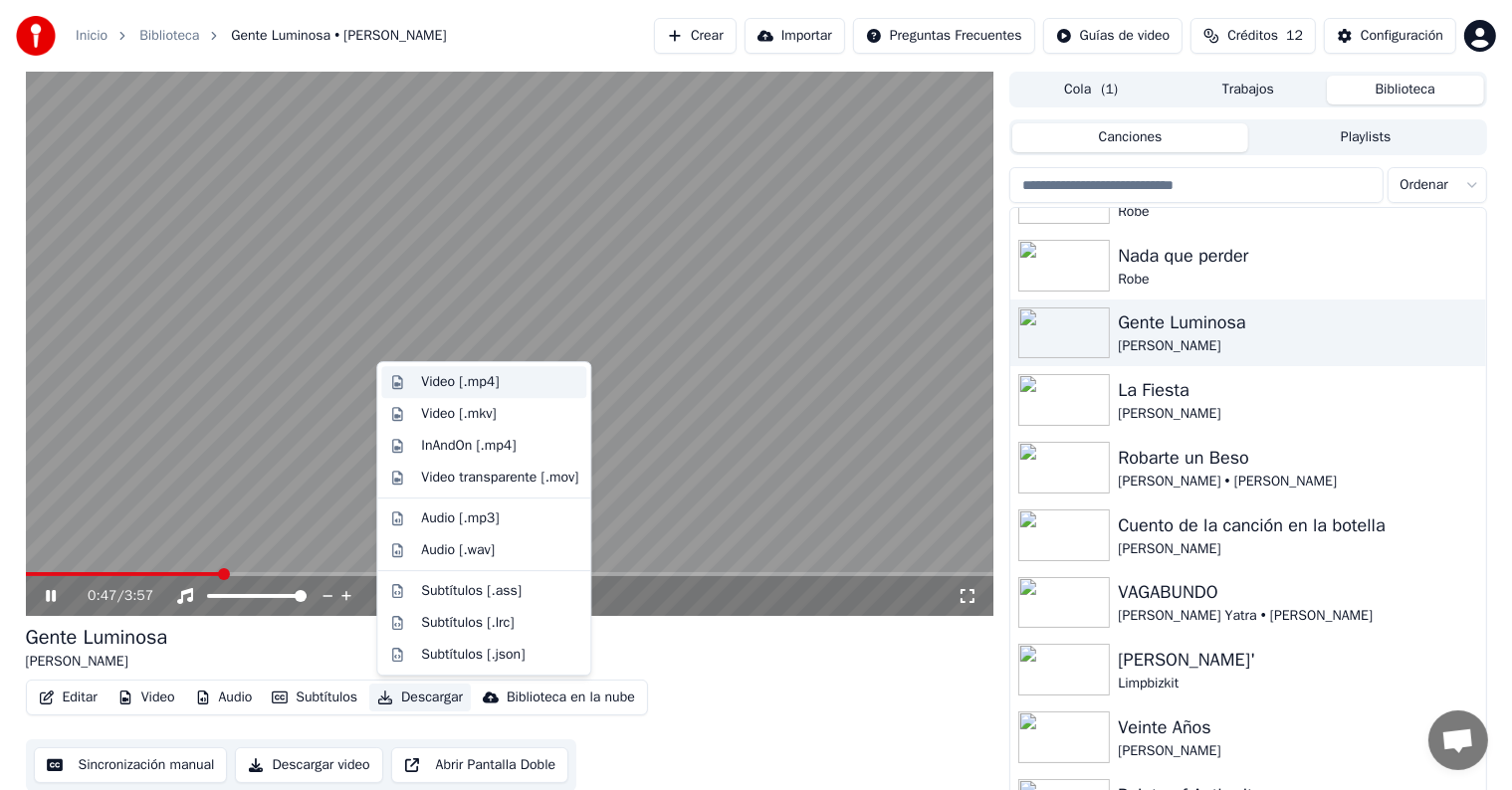 click on "Video [.mp4]" at bounding box center (500, 382) 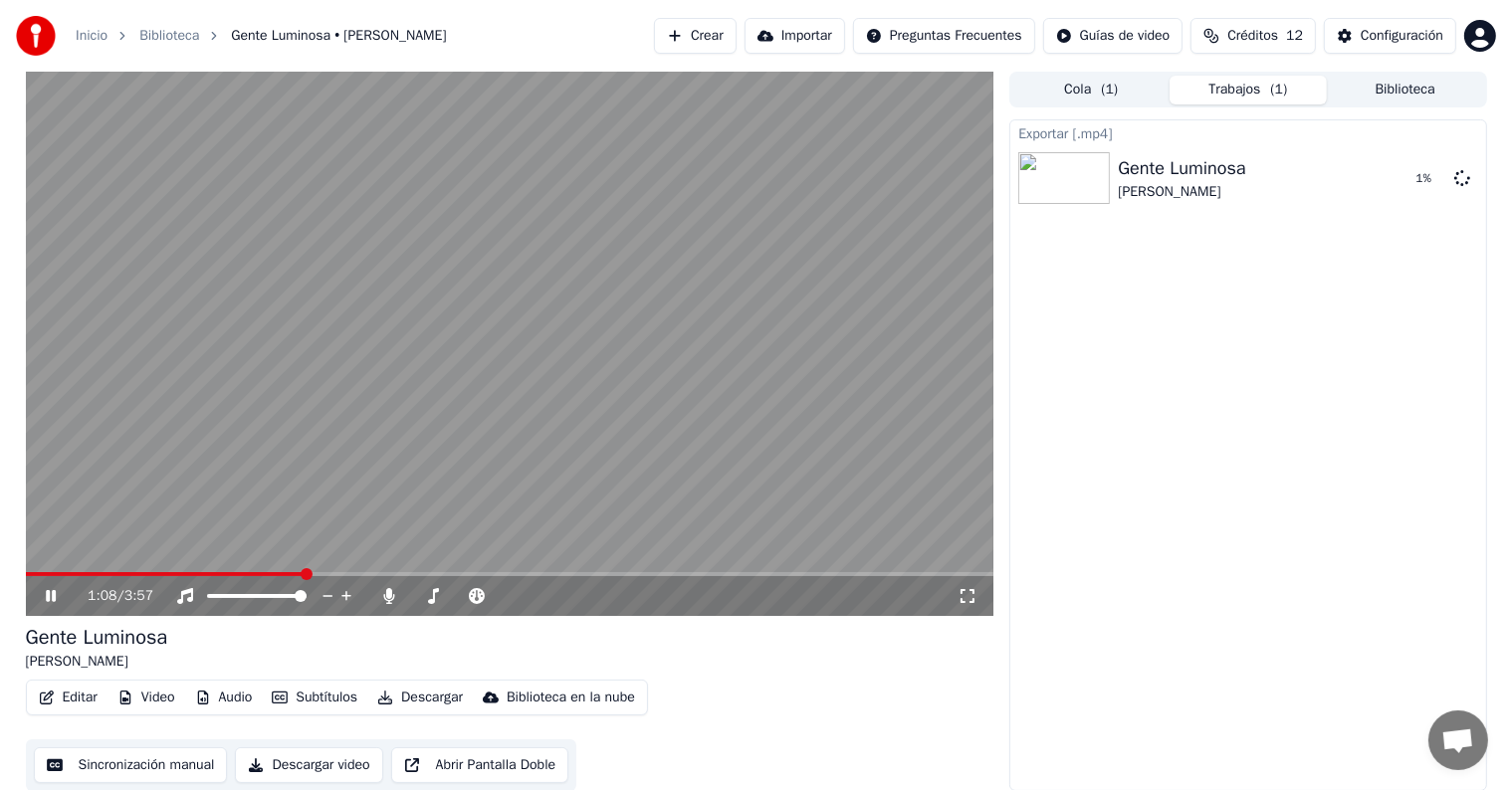 click 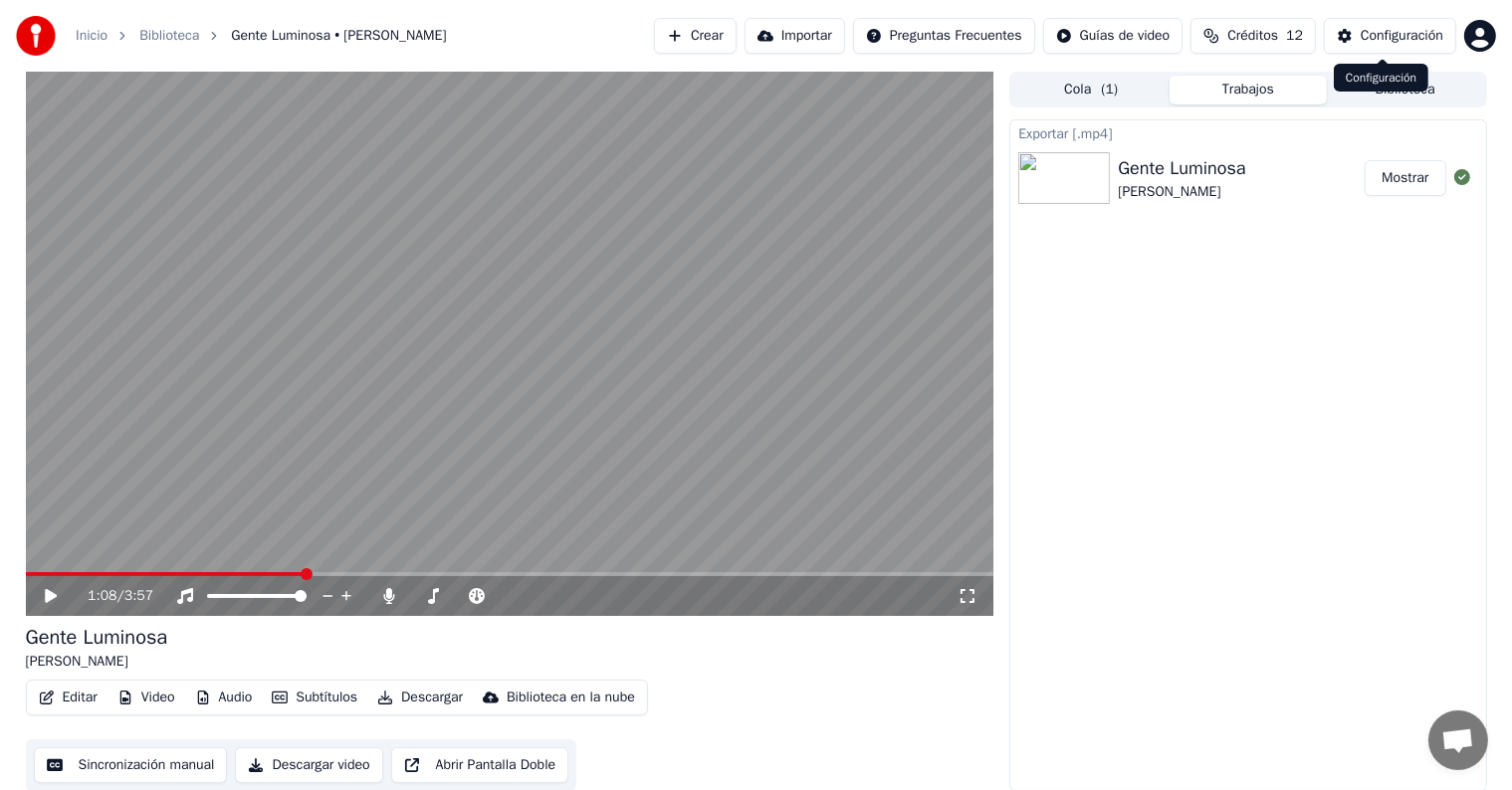 click on "Configuración Configuración" at bounding box center (1381, 78) 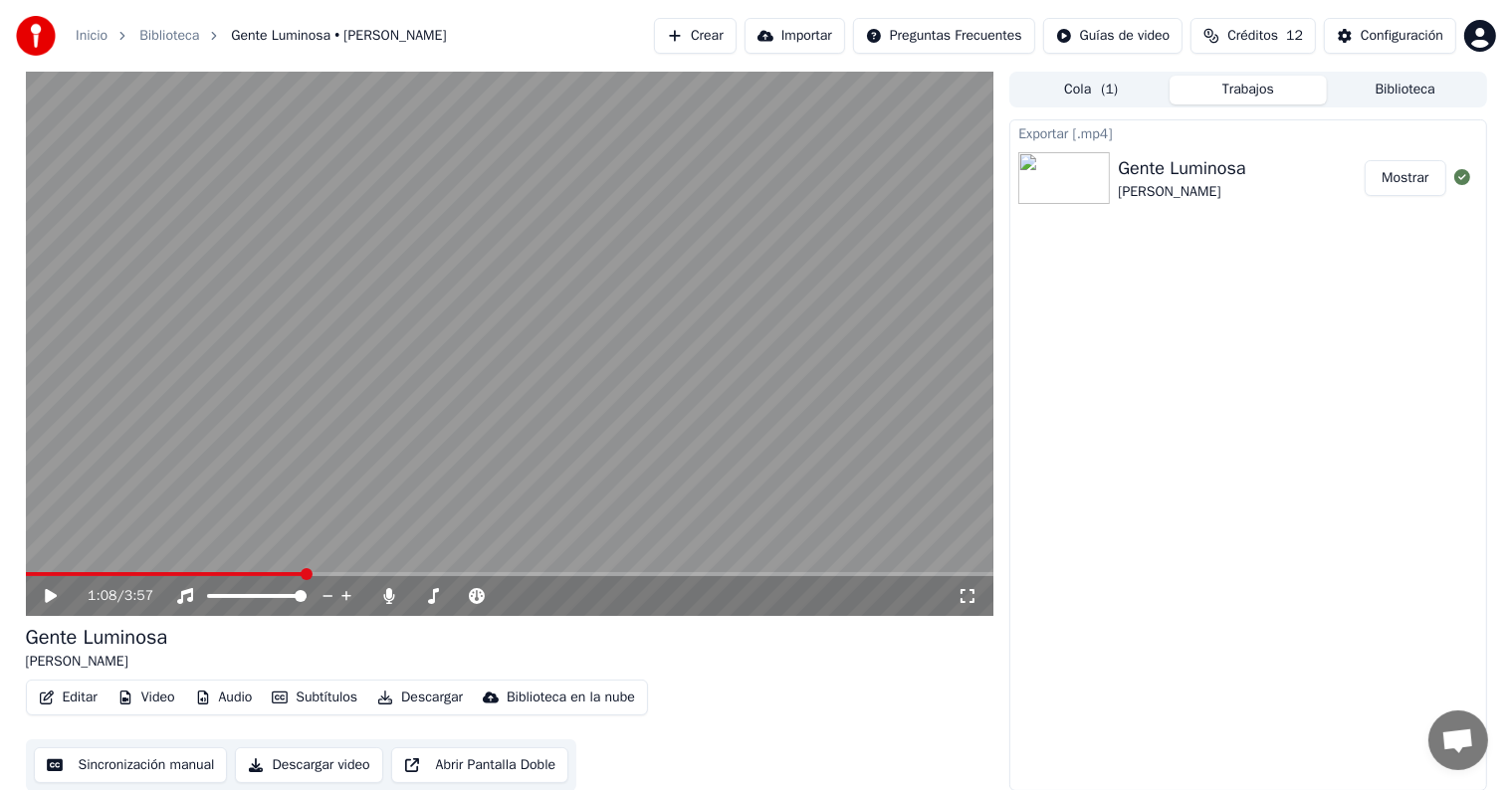 click on "Biblioteca" at bounding box center [1405, 90] 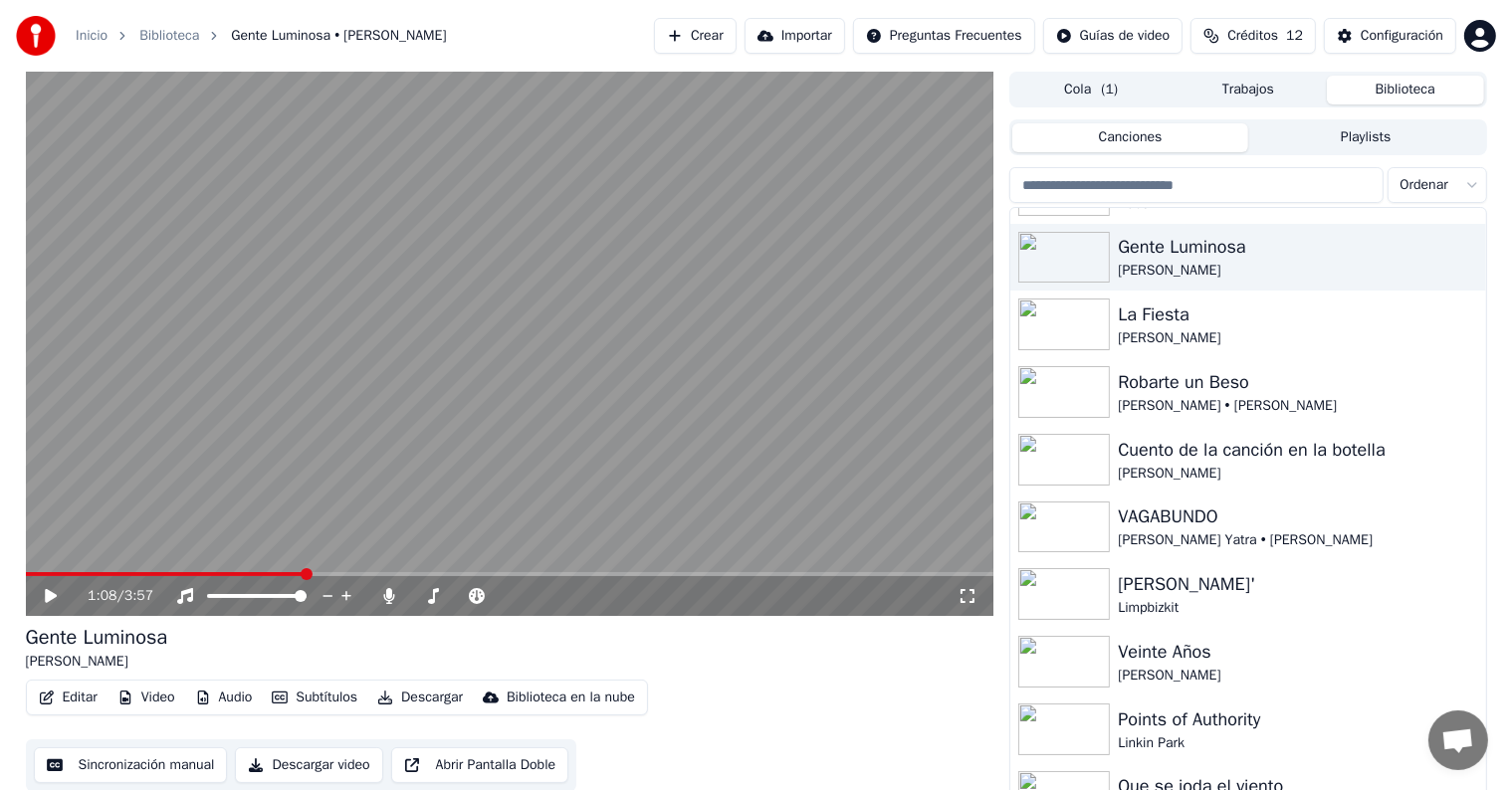 scroll, scrollTop: 139, scrollLeft: 0, axis: vertical 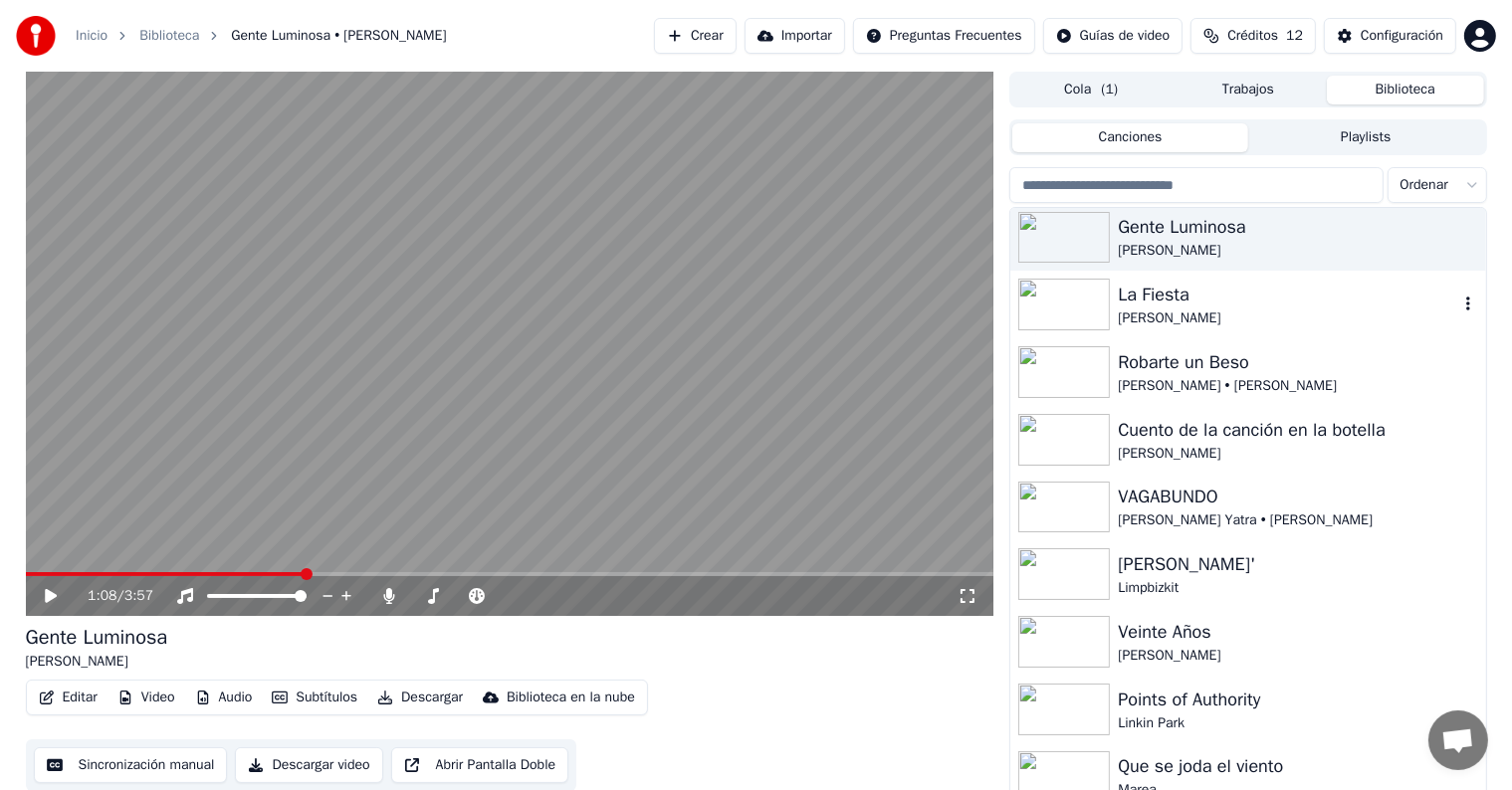click on "[PERSON_NAME]" at bounding box center (1287, 318) 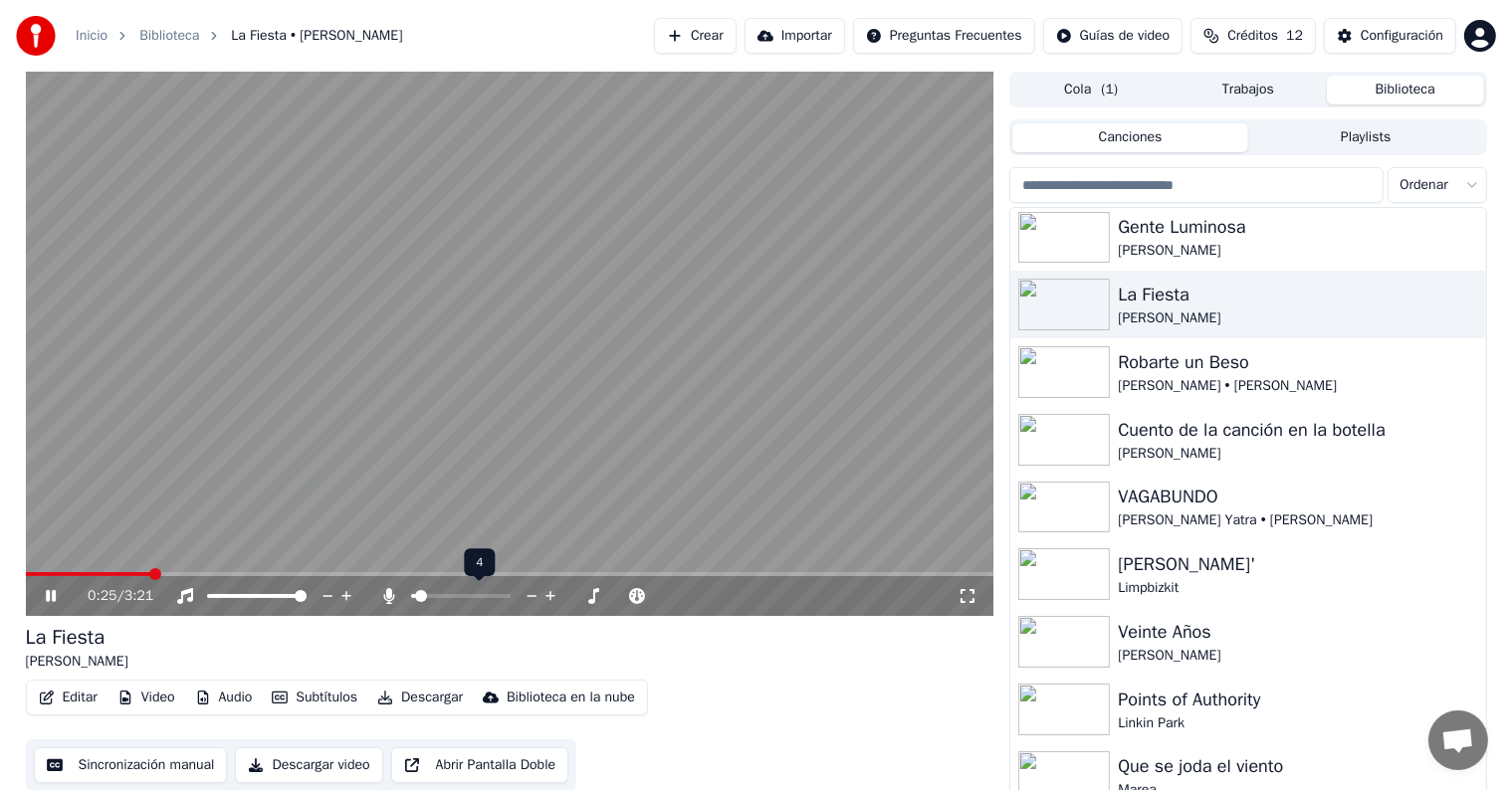 click 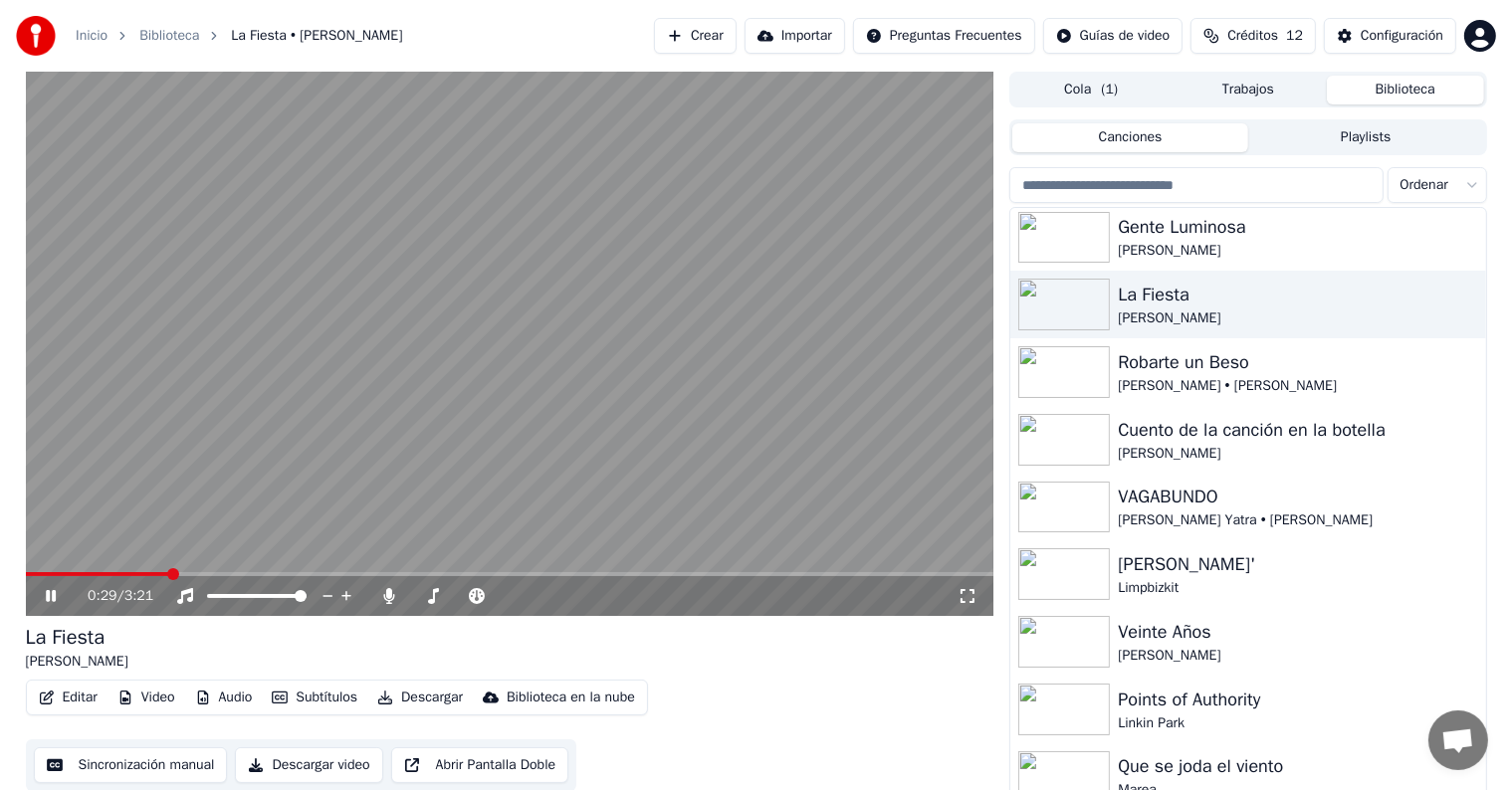click 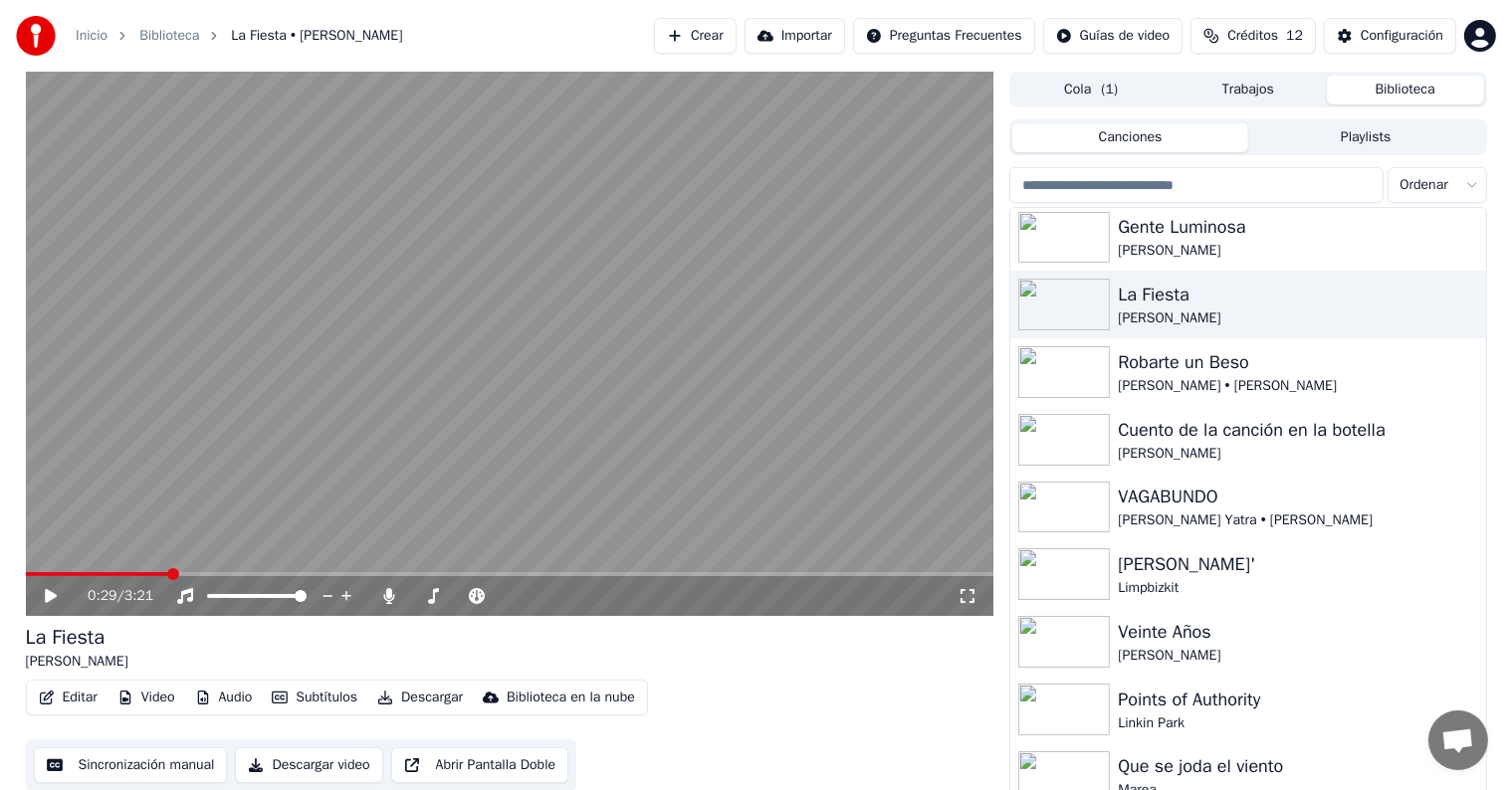 click 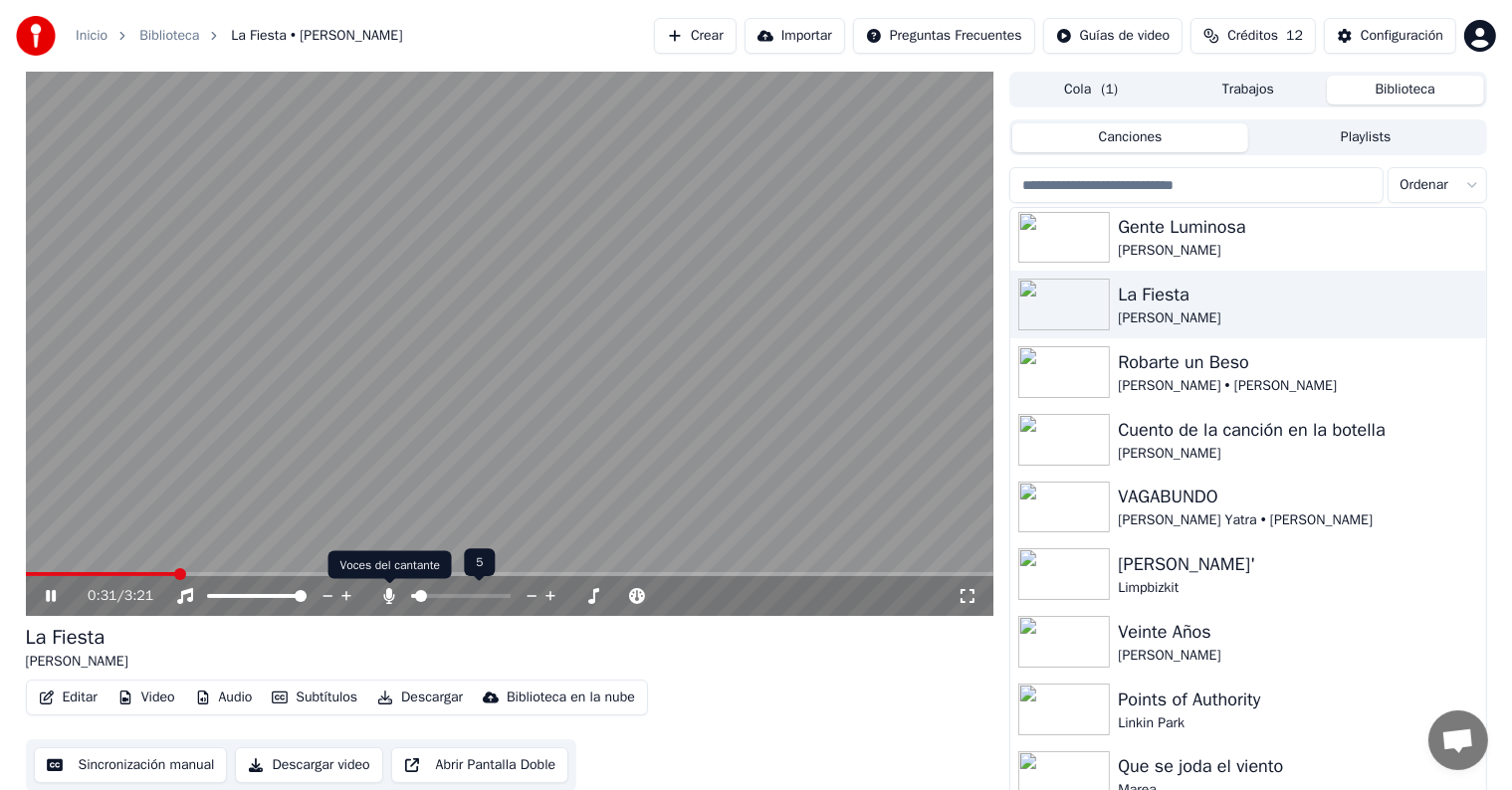 click 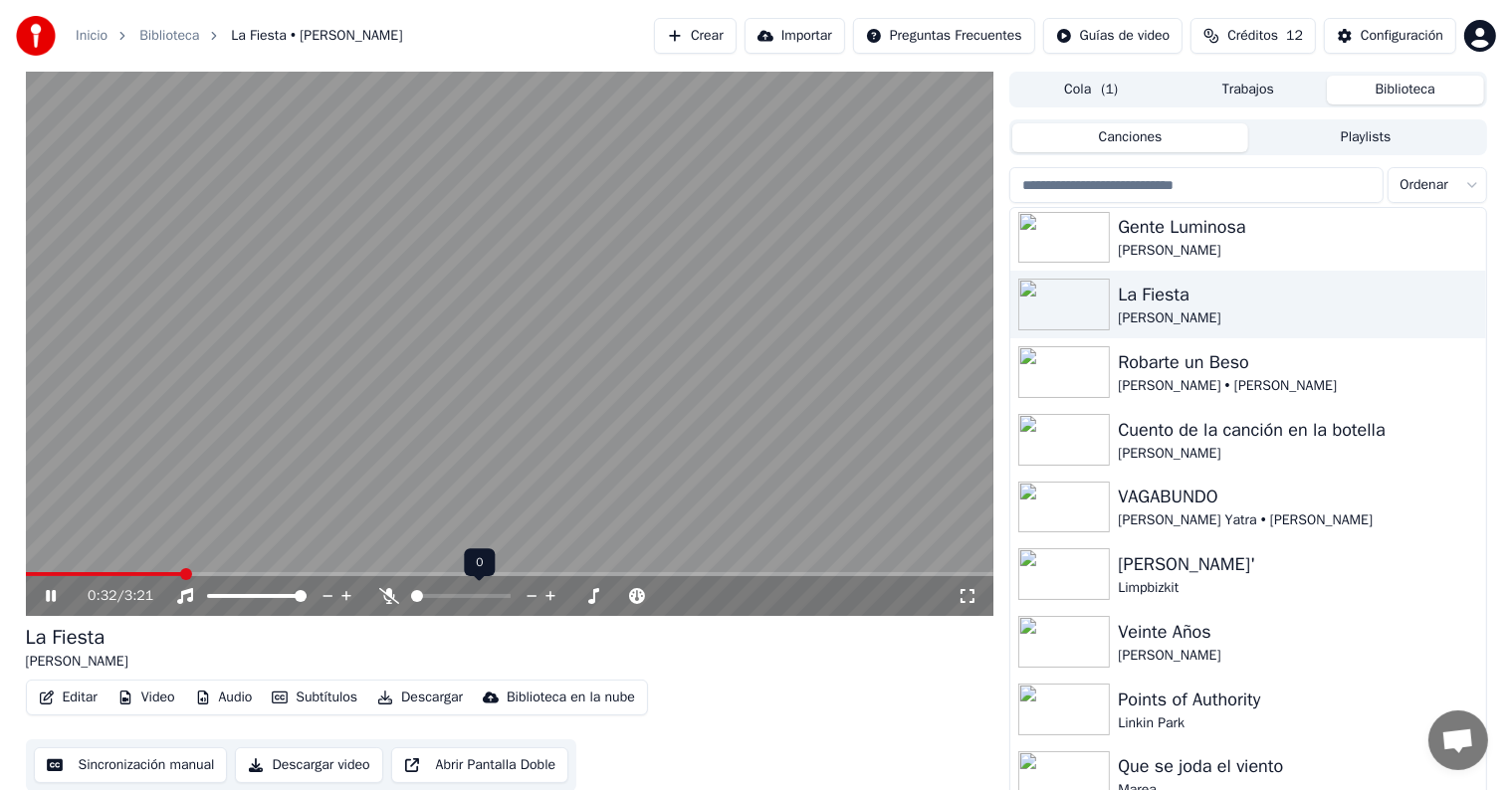 click 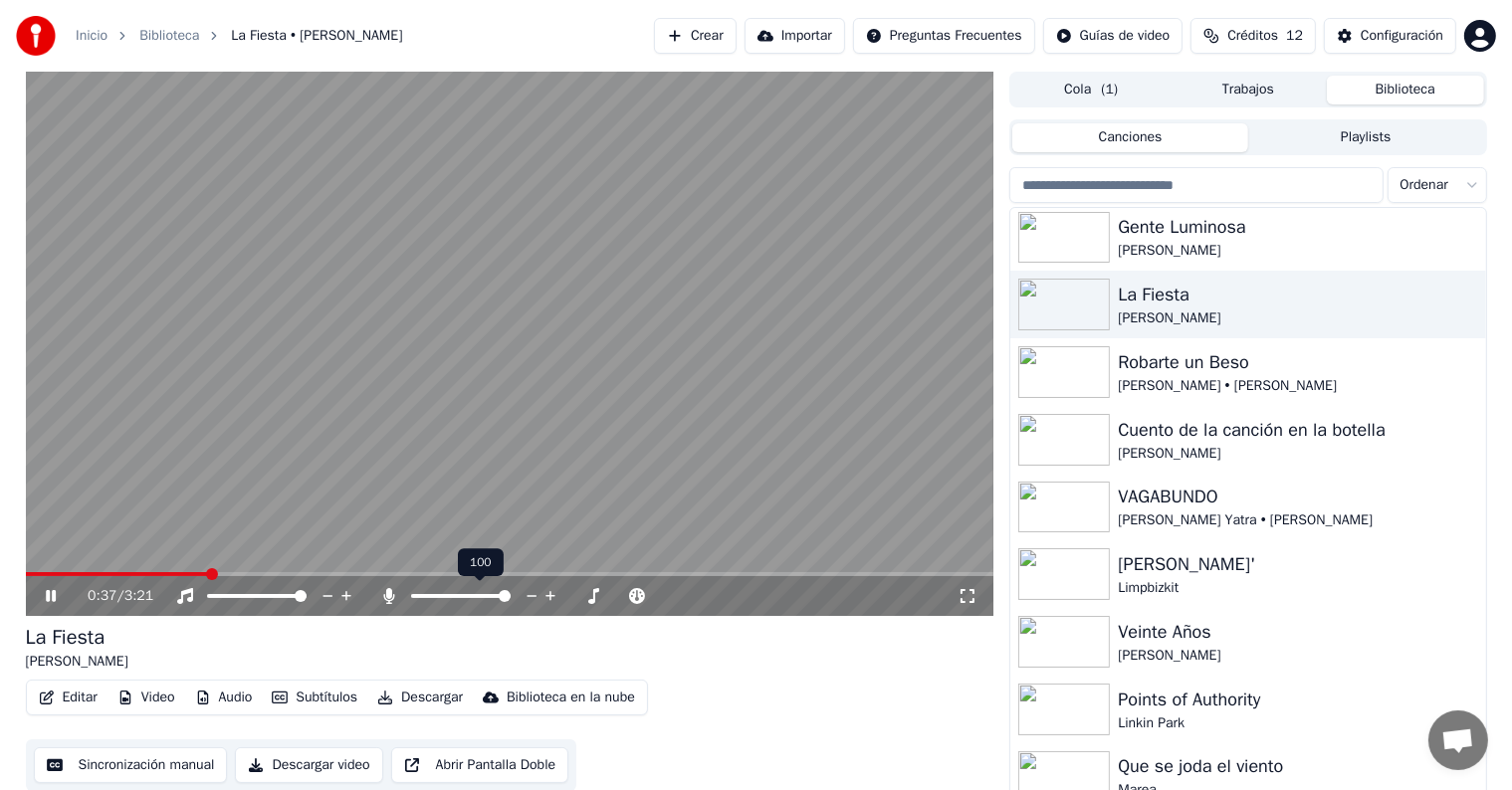 click 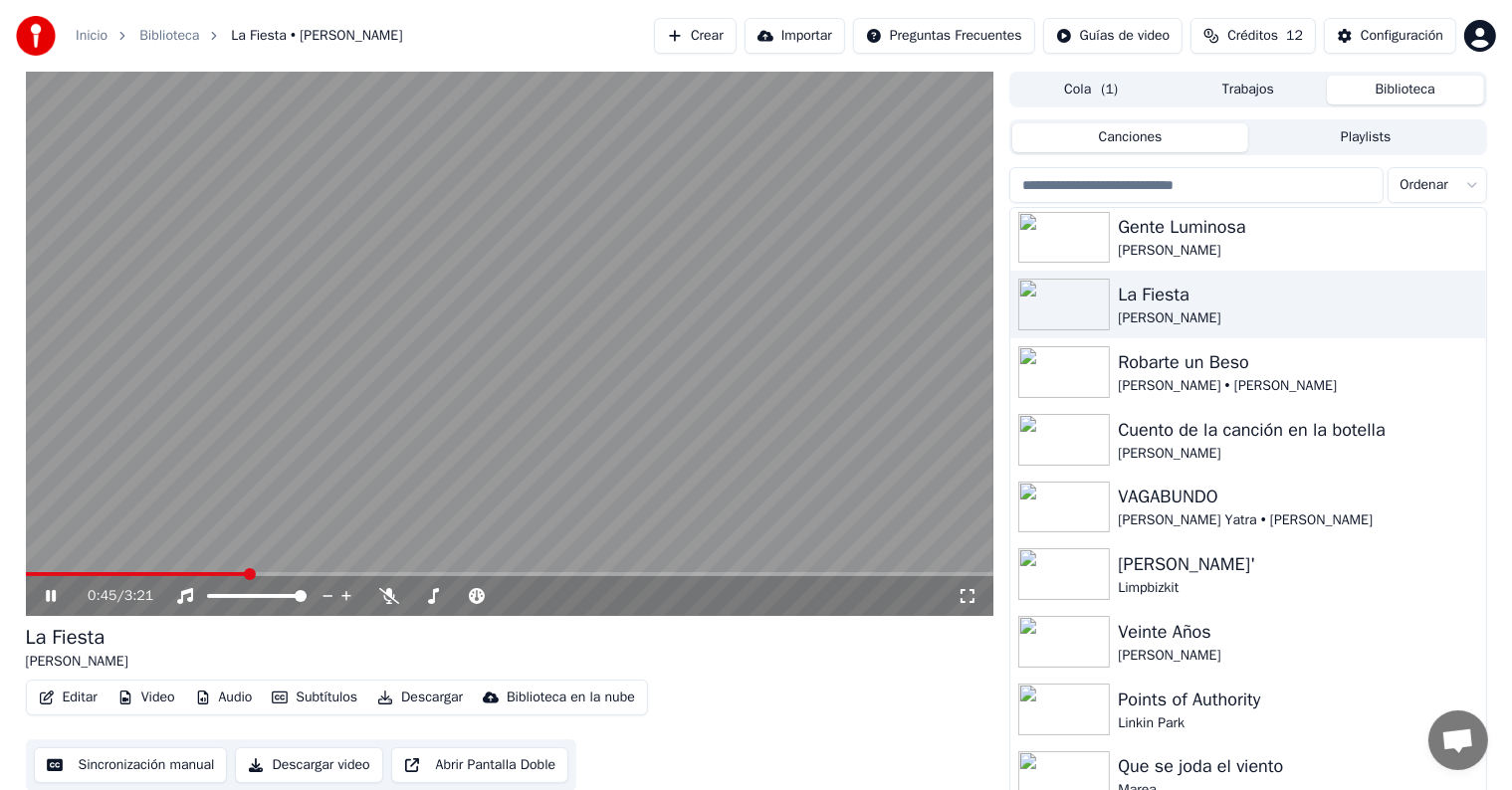 click 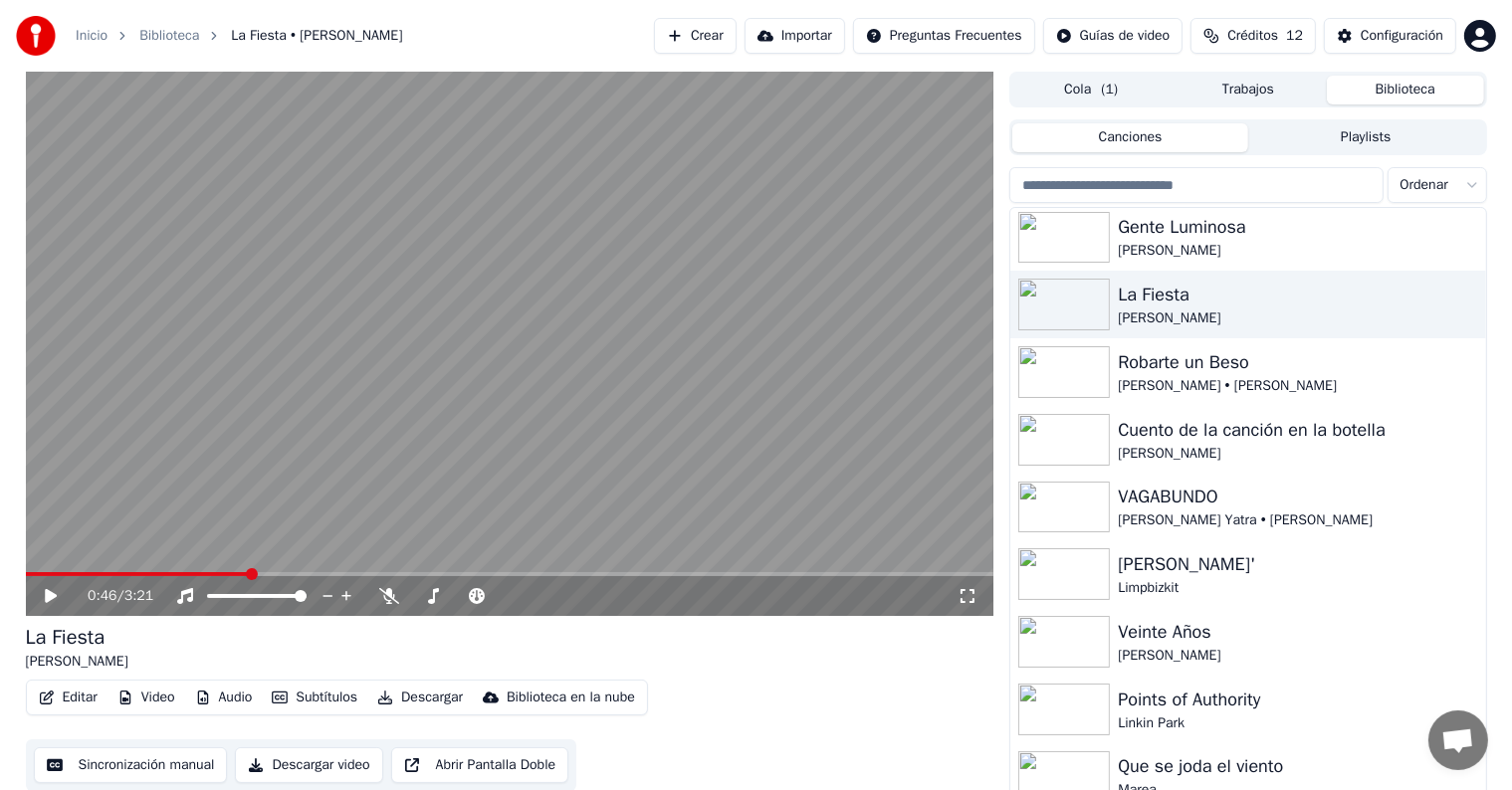 click at bounding box center [510, 343] 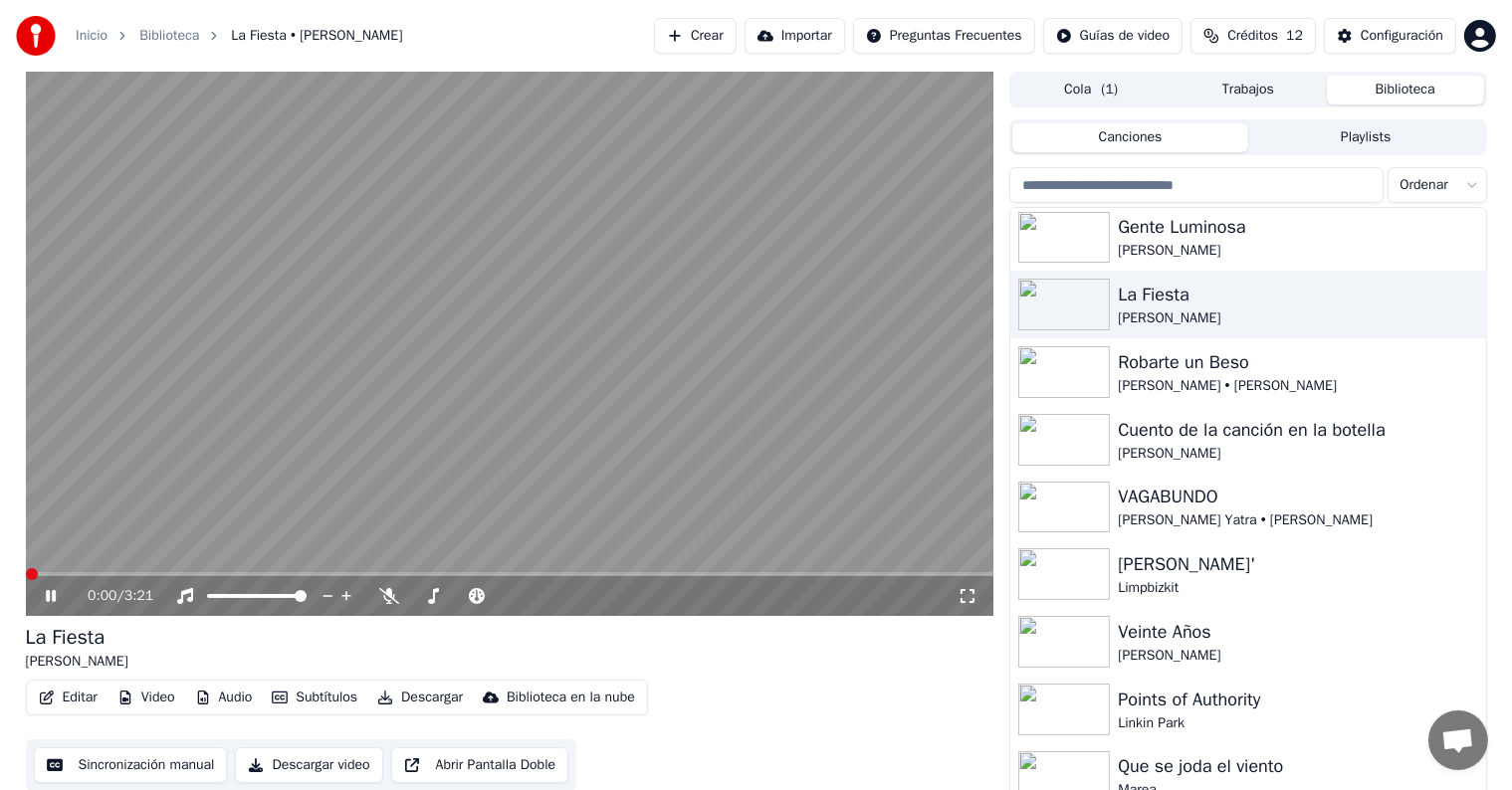click at bounding box center [26, 574] 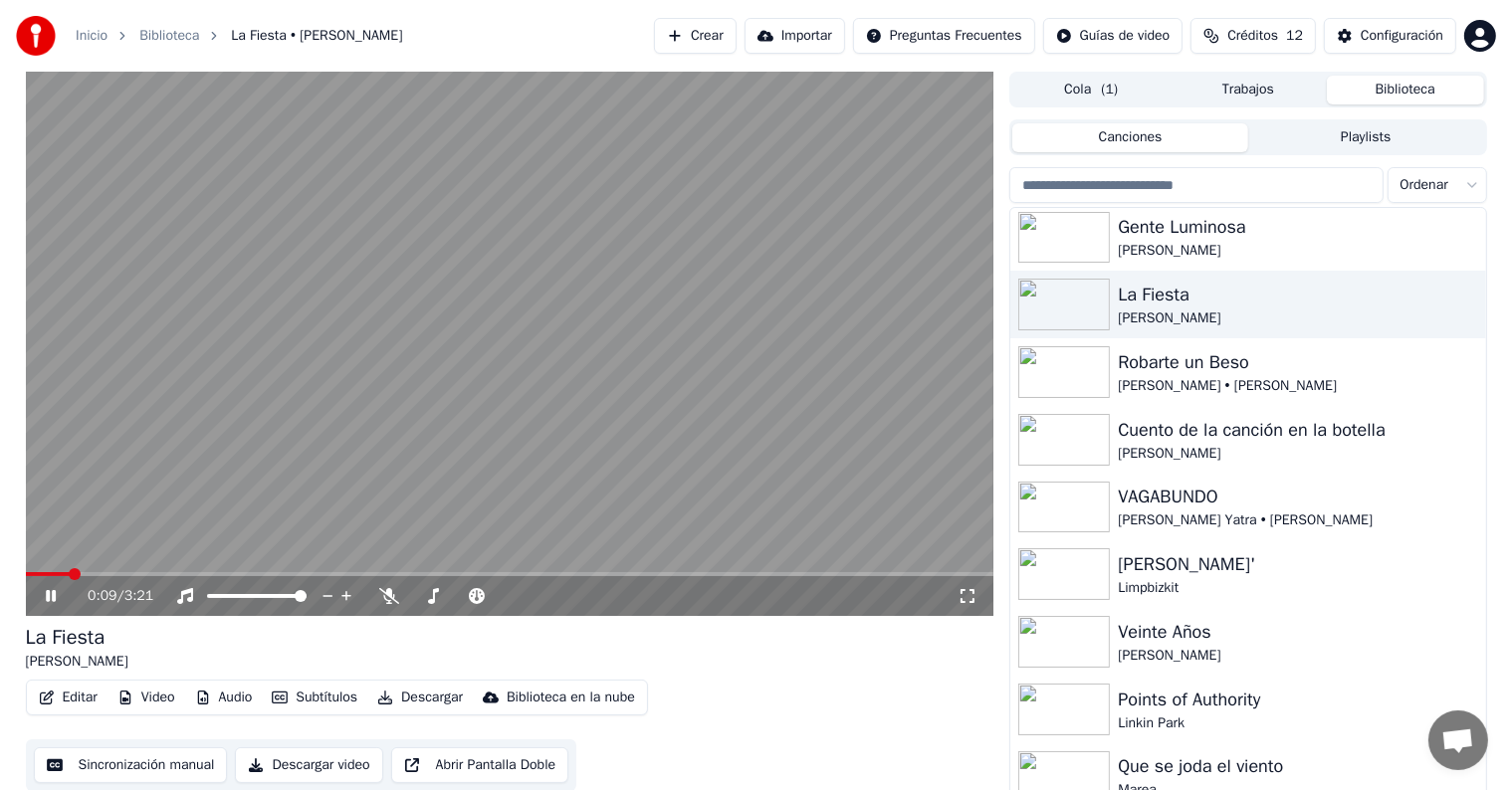 click on "Descargar" at bounding box center [420, 697] 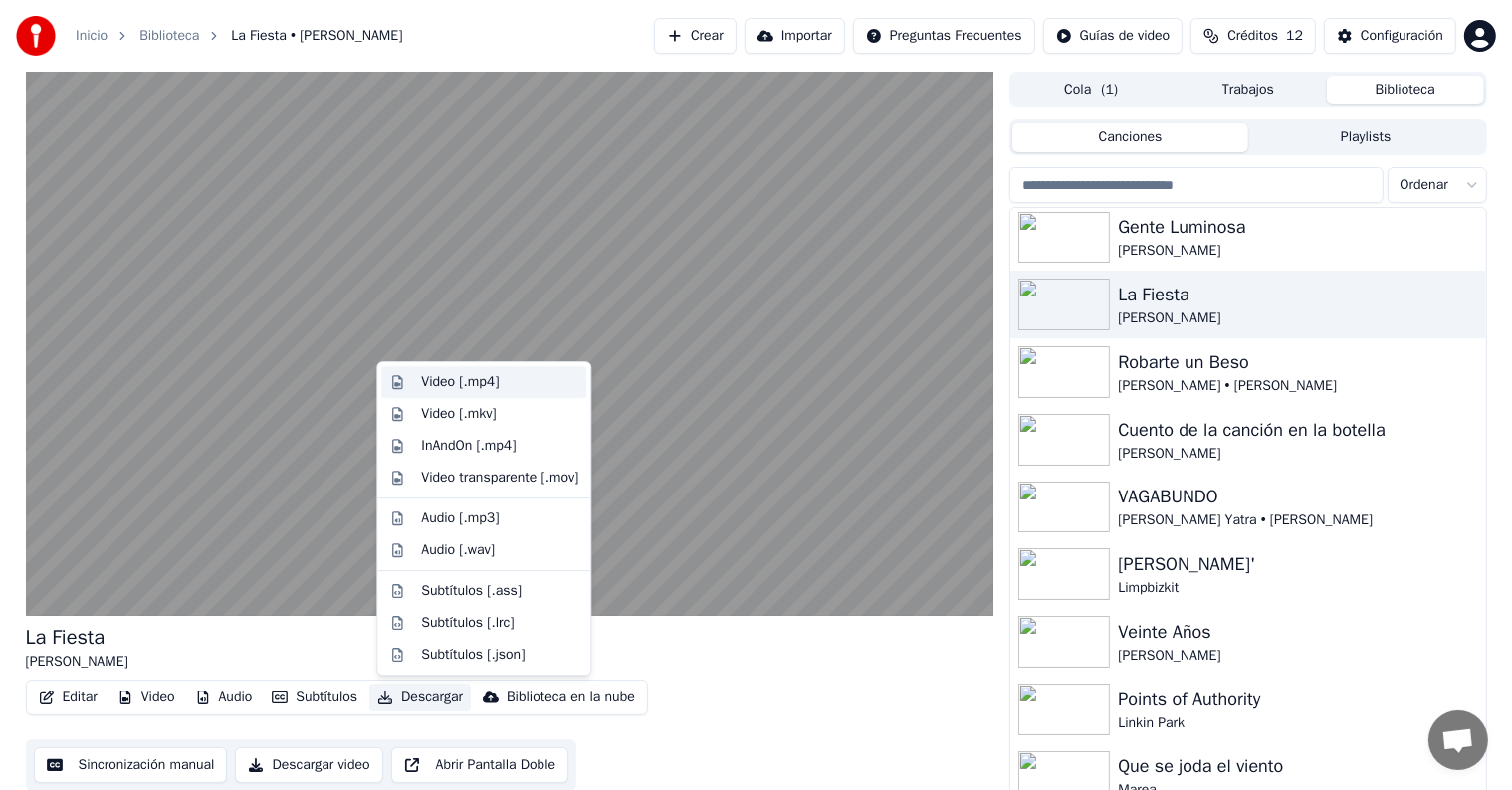 click on "Video [.mp4]" at bounding box center (484, 382) 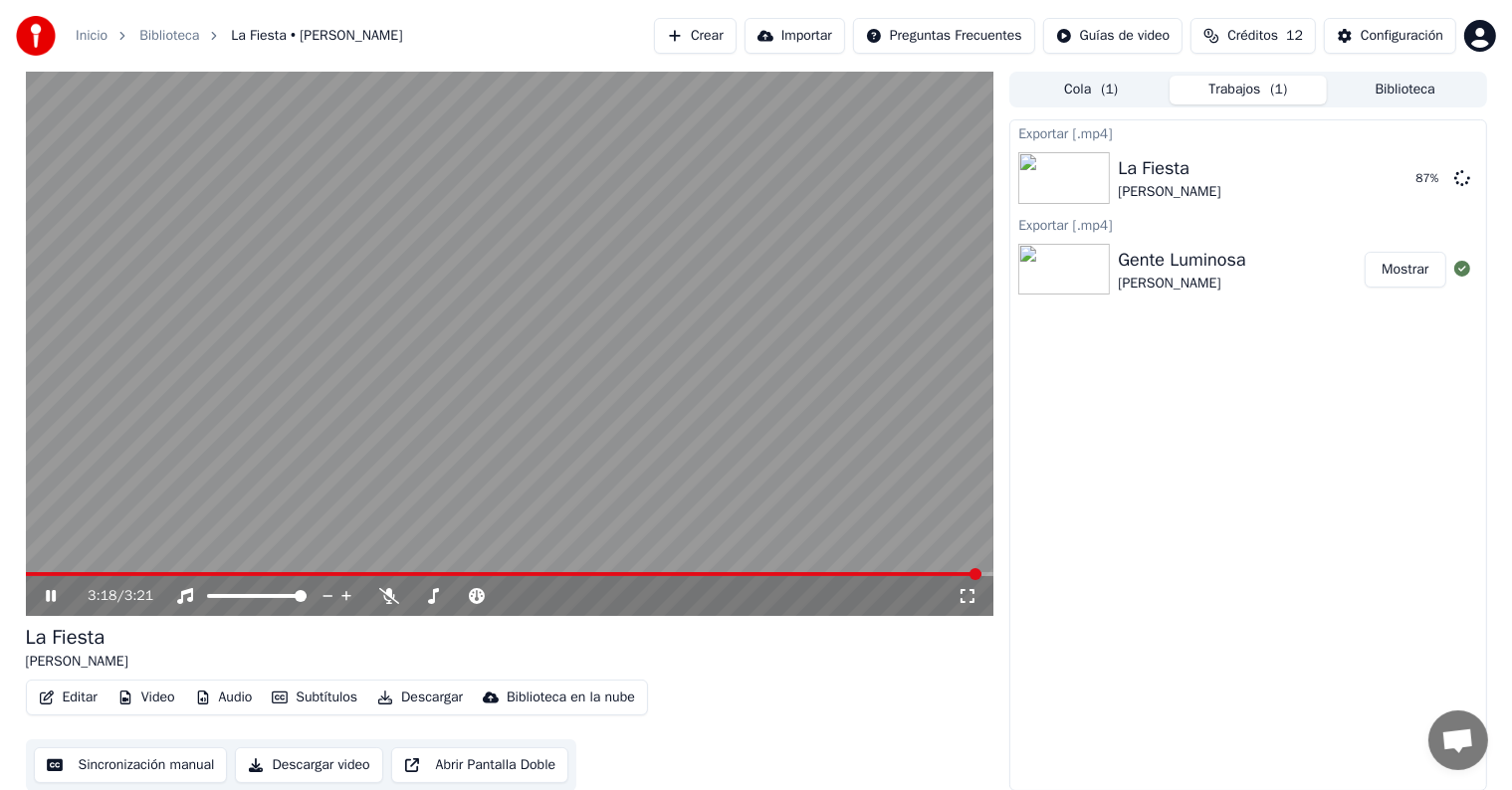 click 